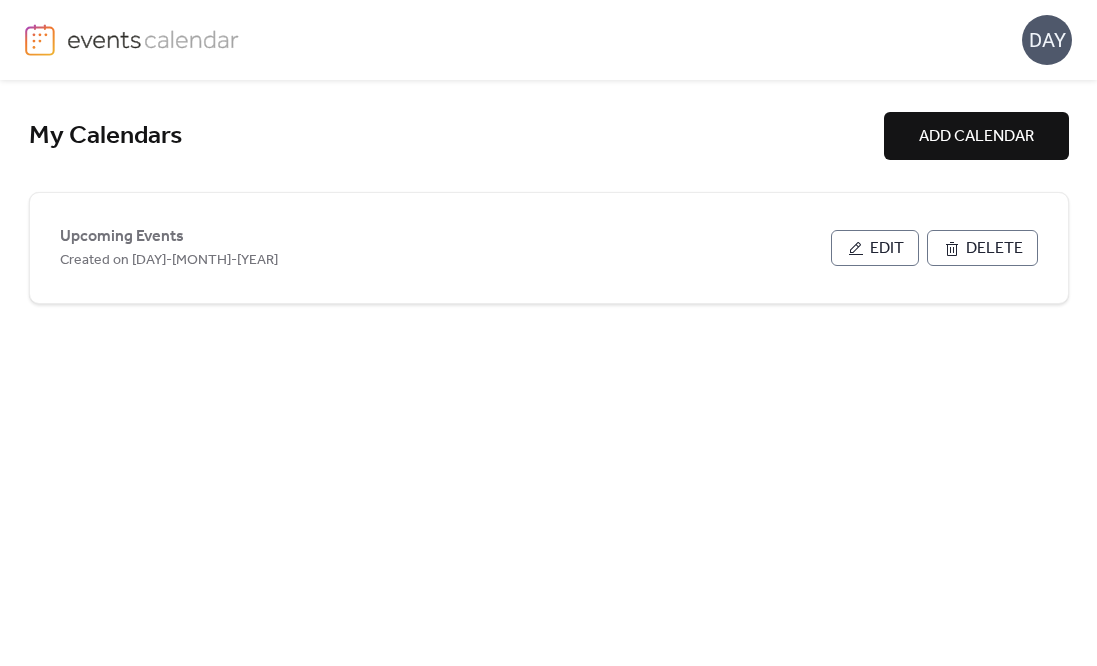 scroll, scrollTop: 0, scrollLeft: 0, axis: both 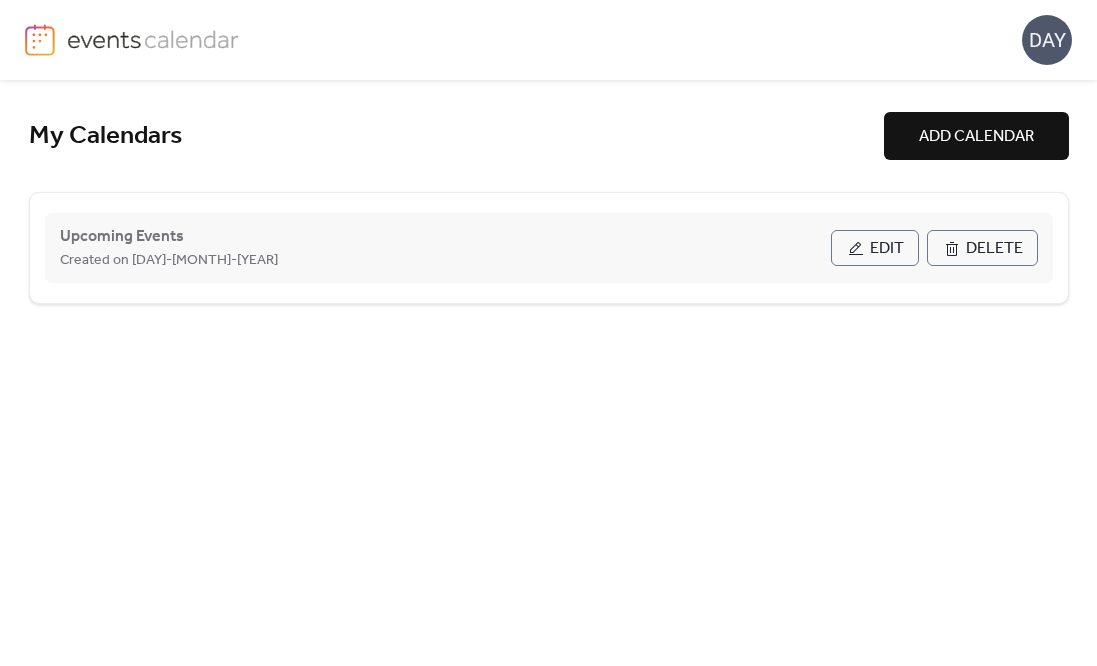 click on "Created on [DAY]-[MONTH]-[YEAR]" at bounding box center (445, 260) 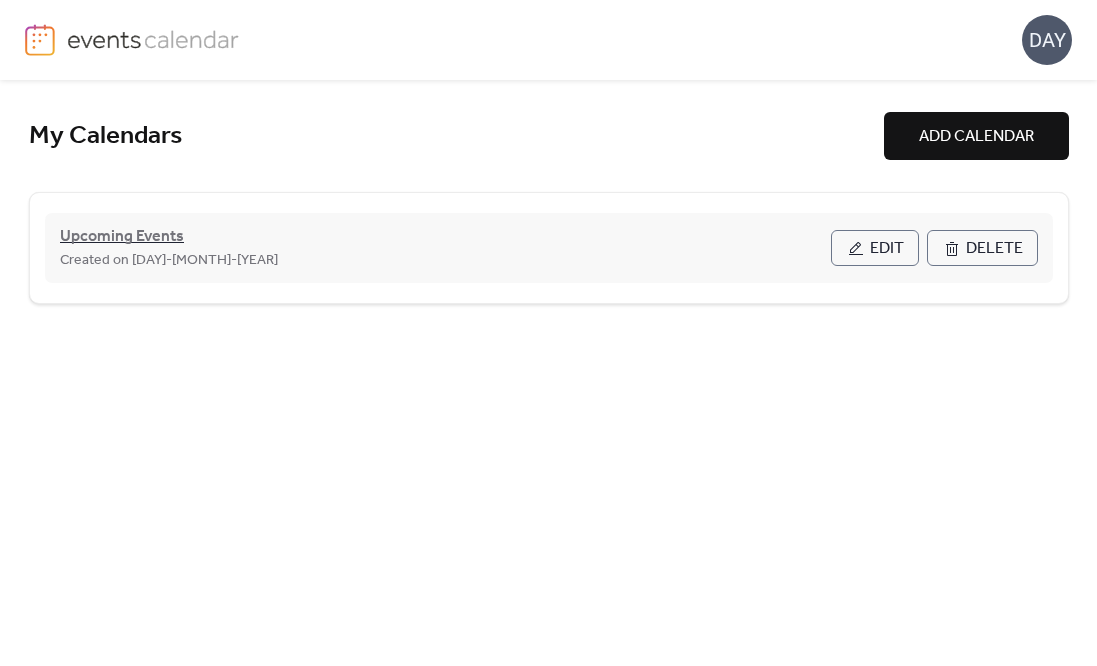 click on "Upcoming Events" at bounding box center (122, 237) 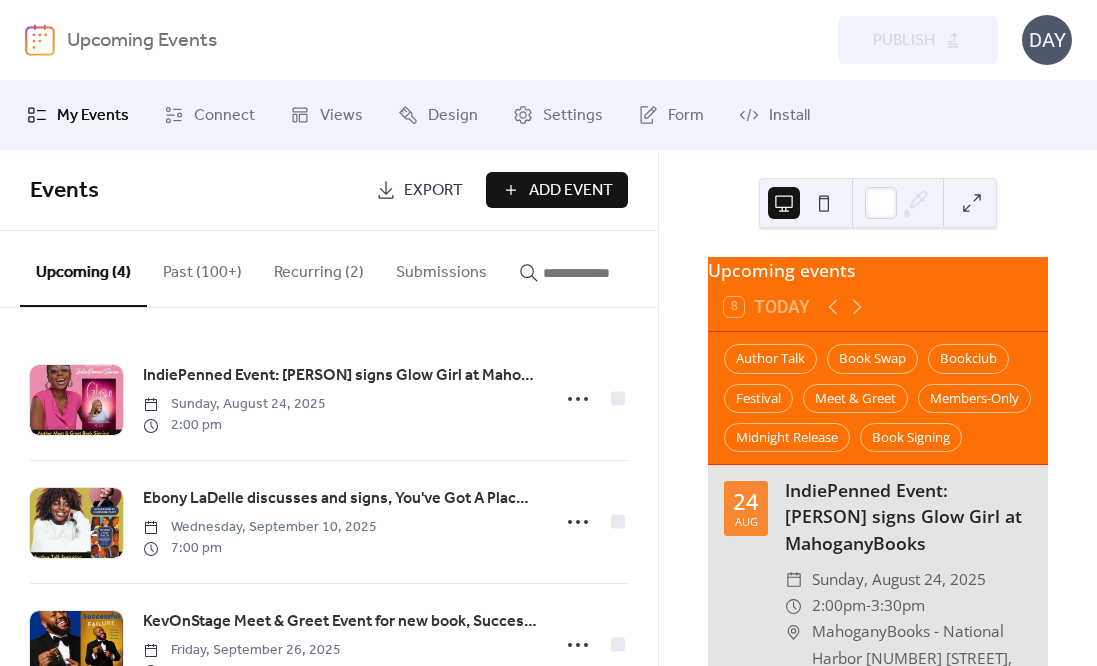 click on "Add Event" at bounding box center [571, 191] 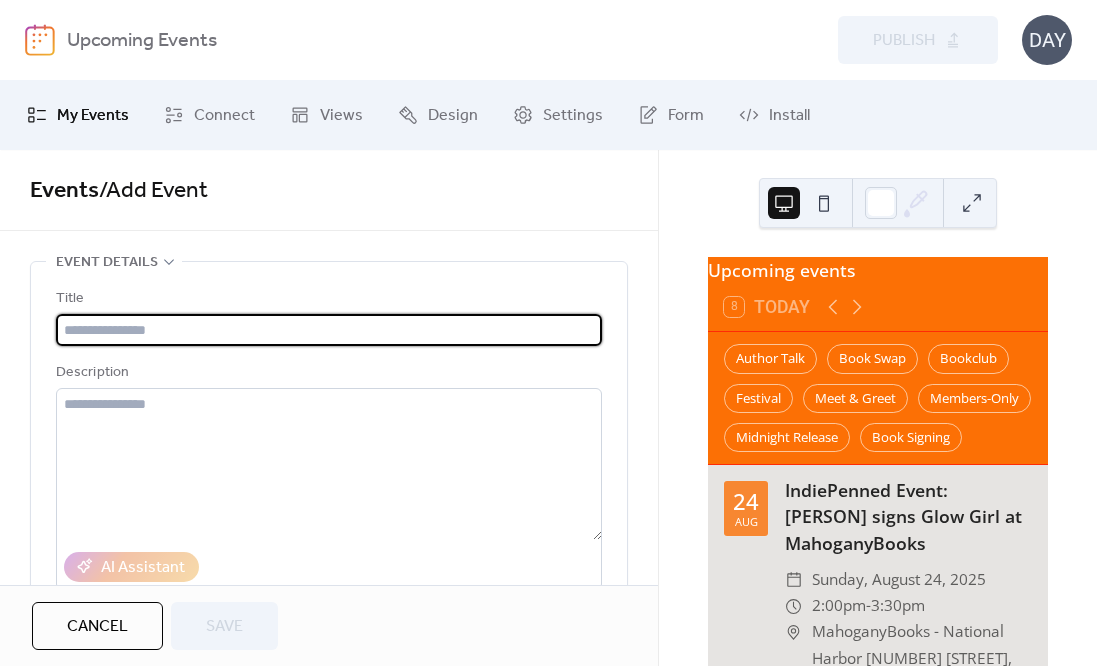 paste on "**********" 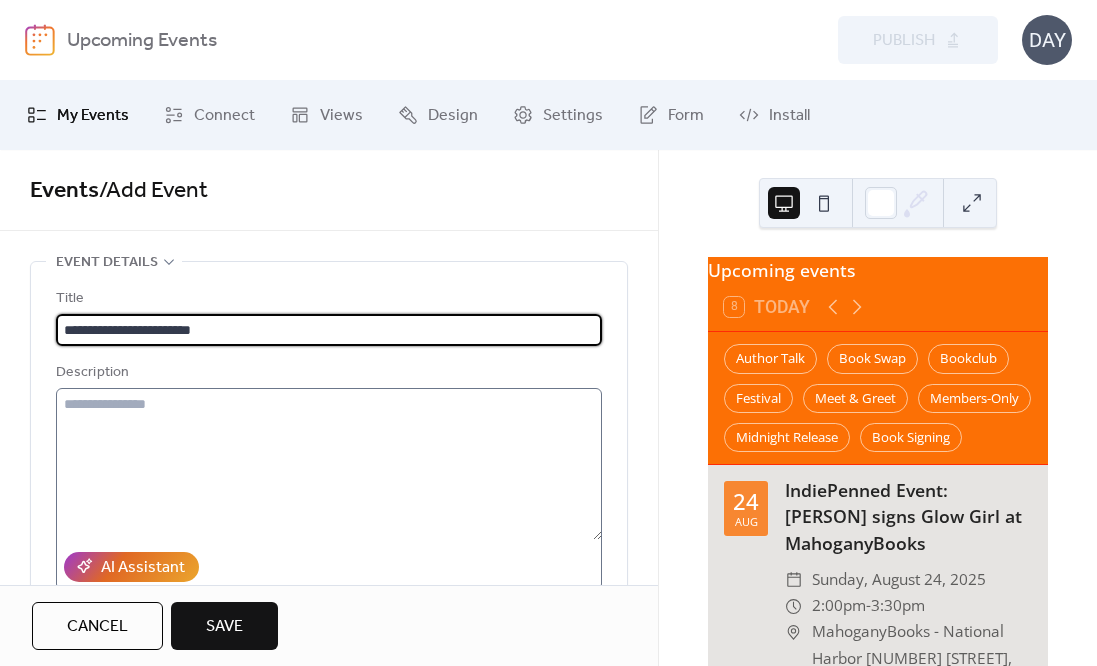 type on "**********" 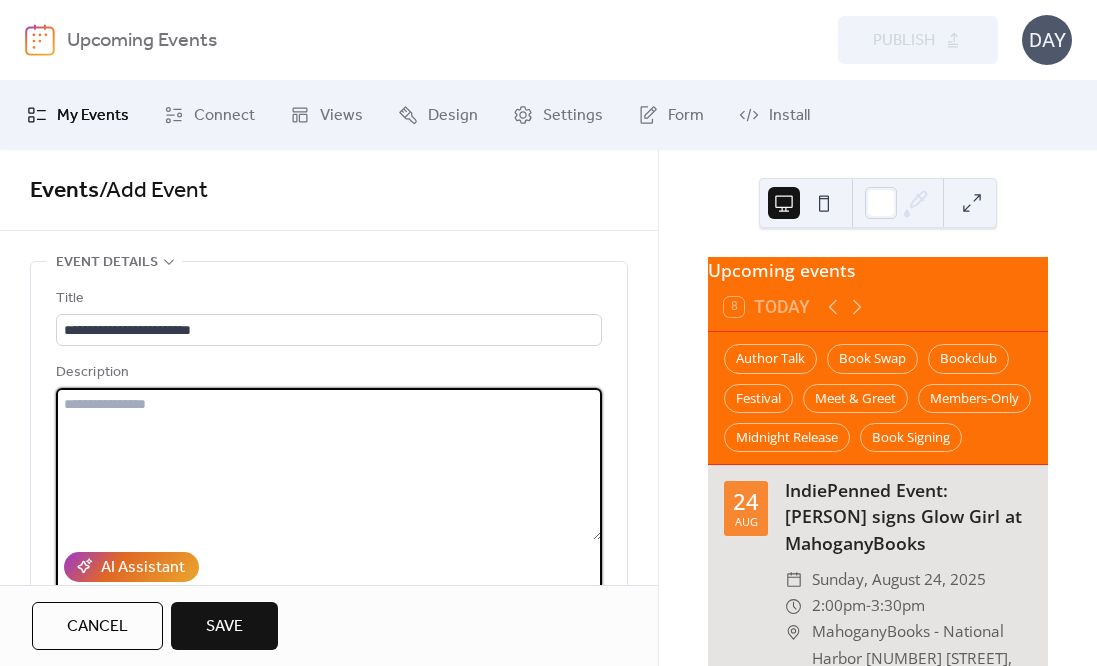click at bounding box center (329, 464) 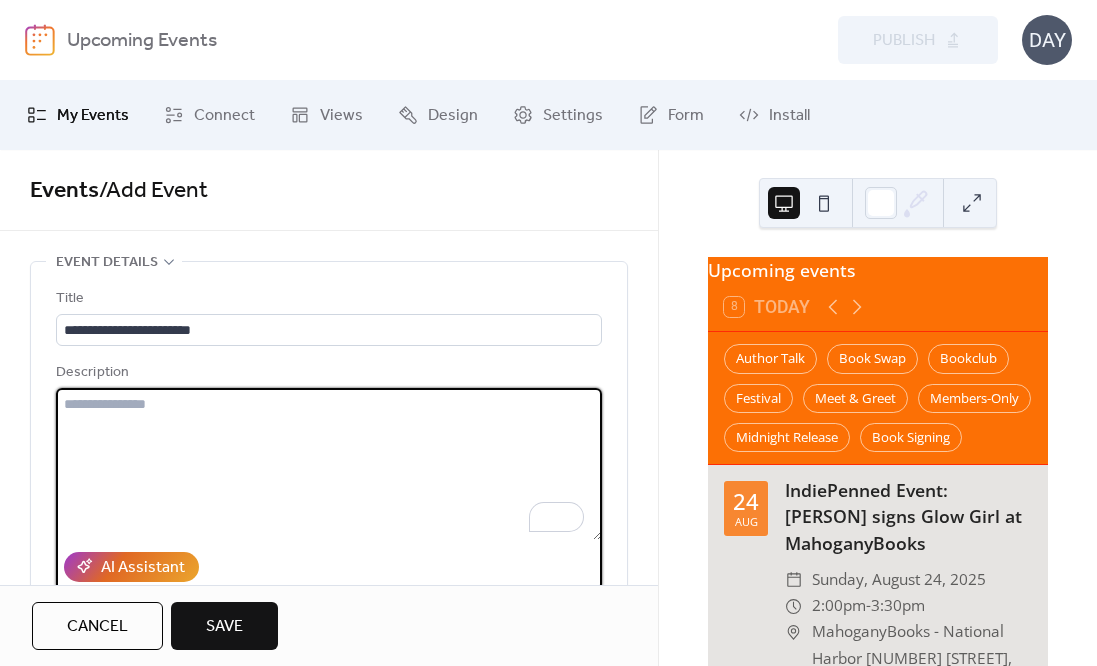 paste on "**********" 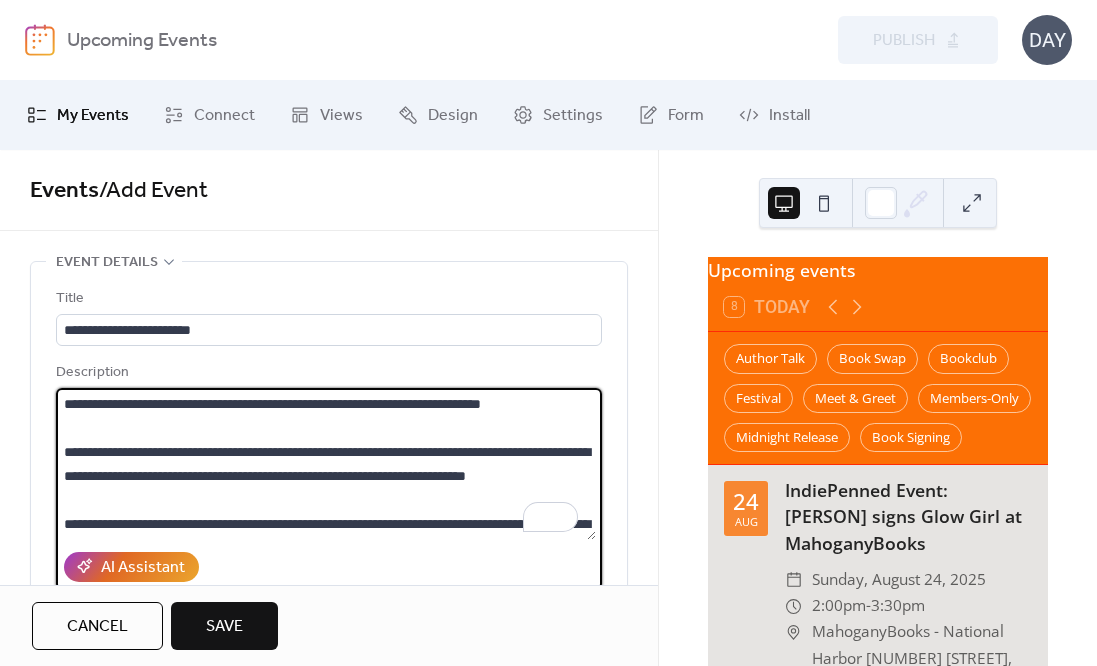 scroll, scrollTop: 501, scrollLeft: 0, axis: vertical 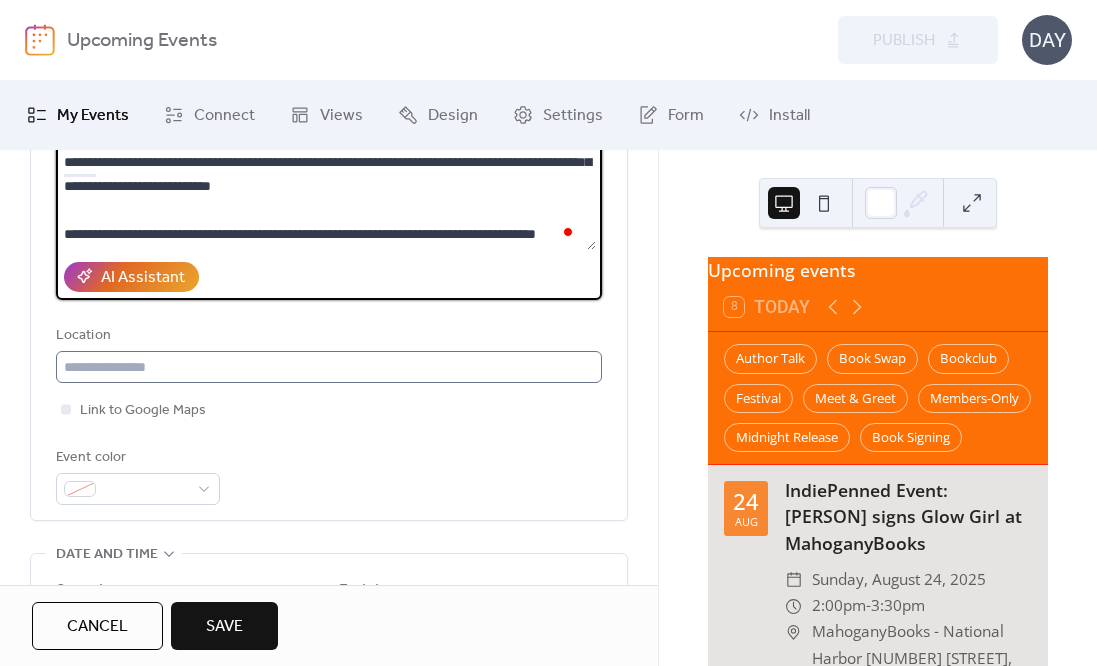 type on "**********" 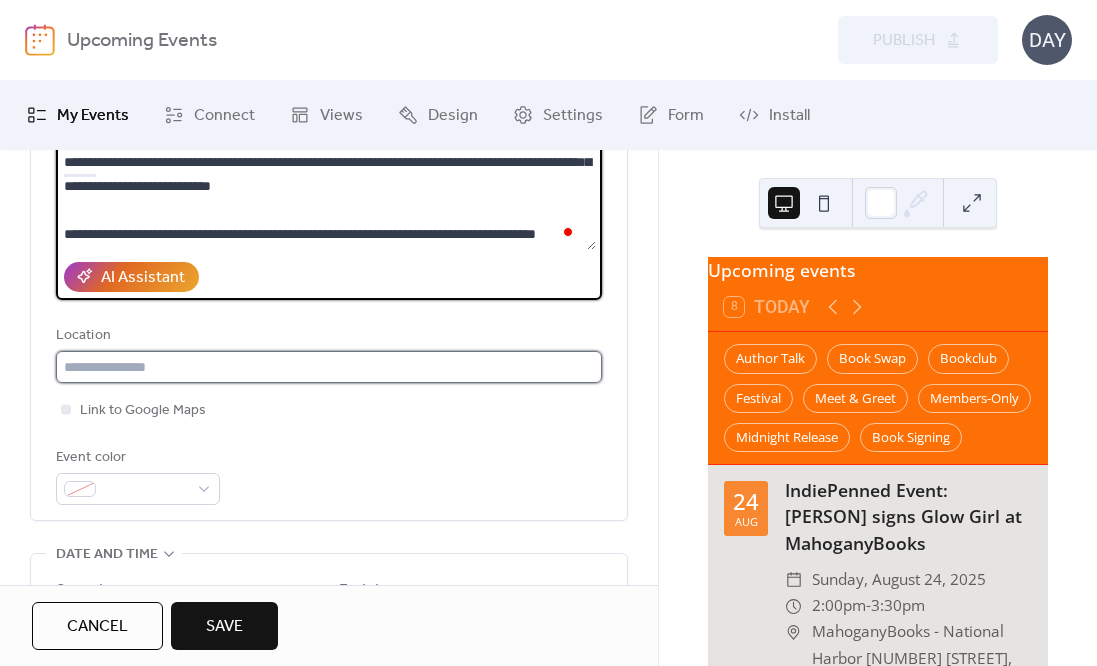 click at bounding box center (329, 367) 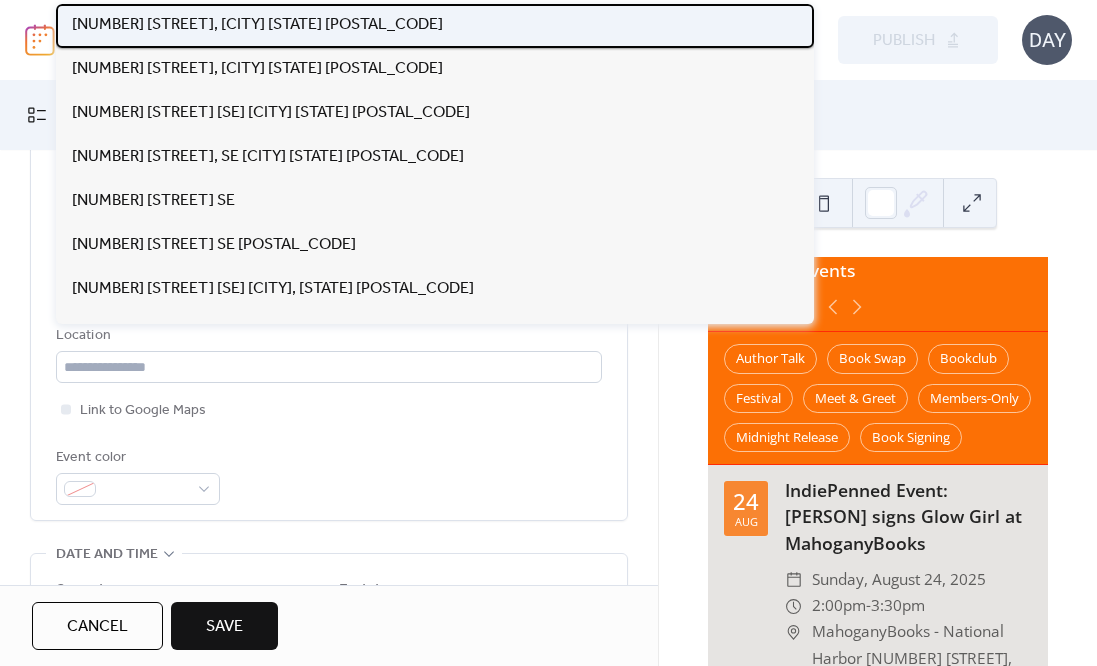 click on "[NUMBER] [STREET], [CITY] [STATE] [POSTAL_CODE]" at bounding box center (257, 25) 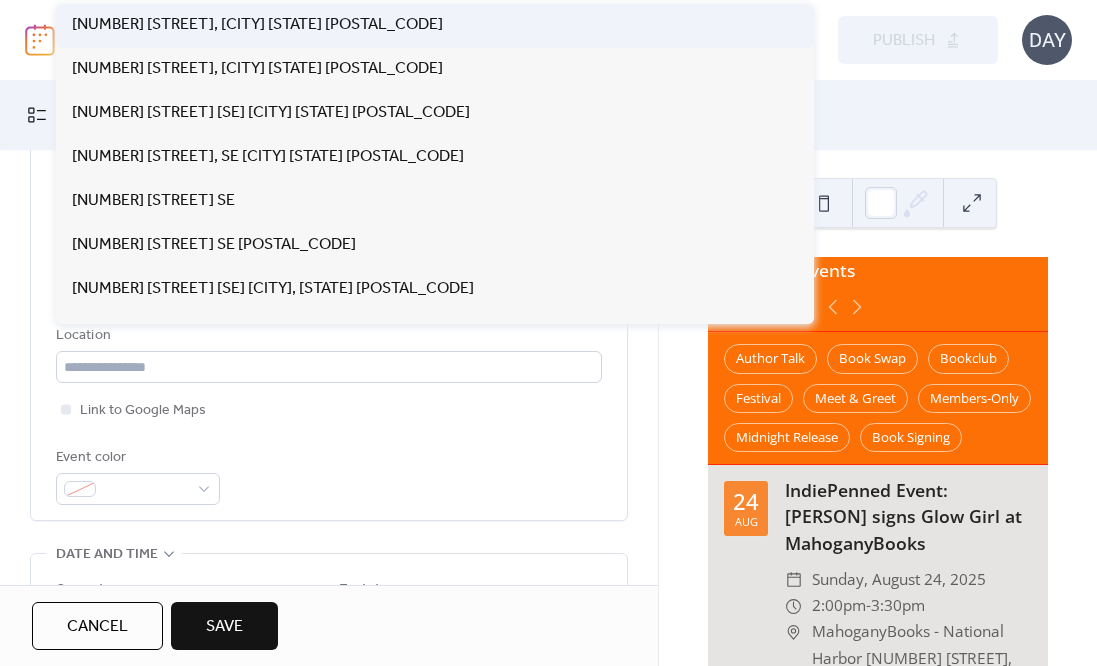 type on "**********" 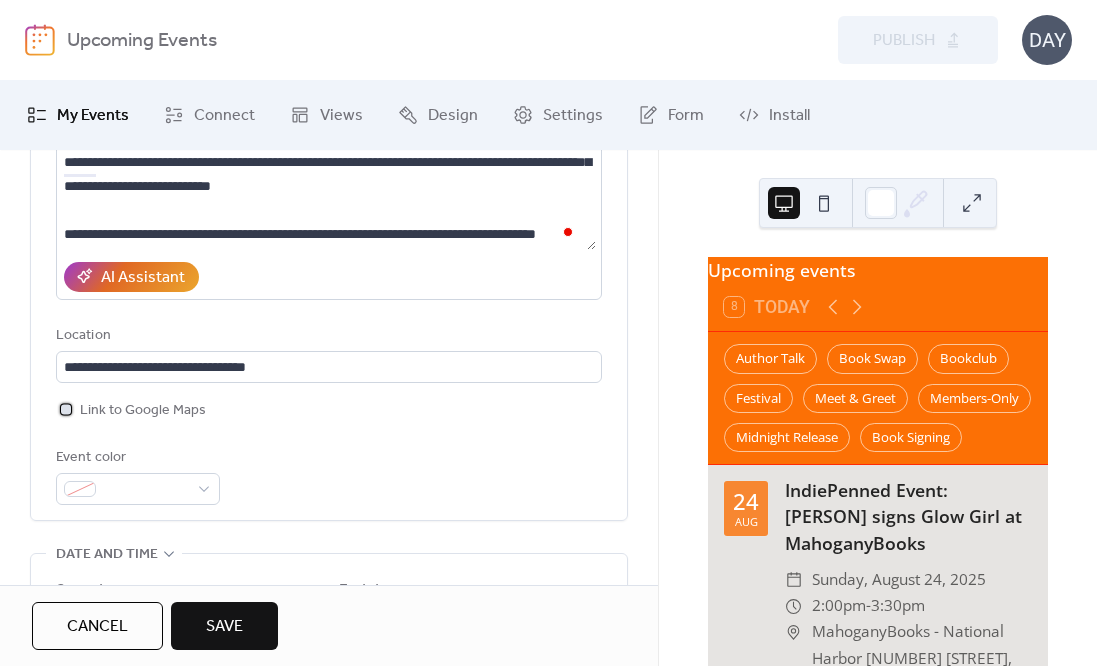 click at bounding box center (66, 409) 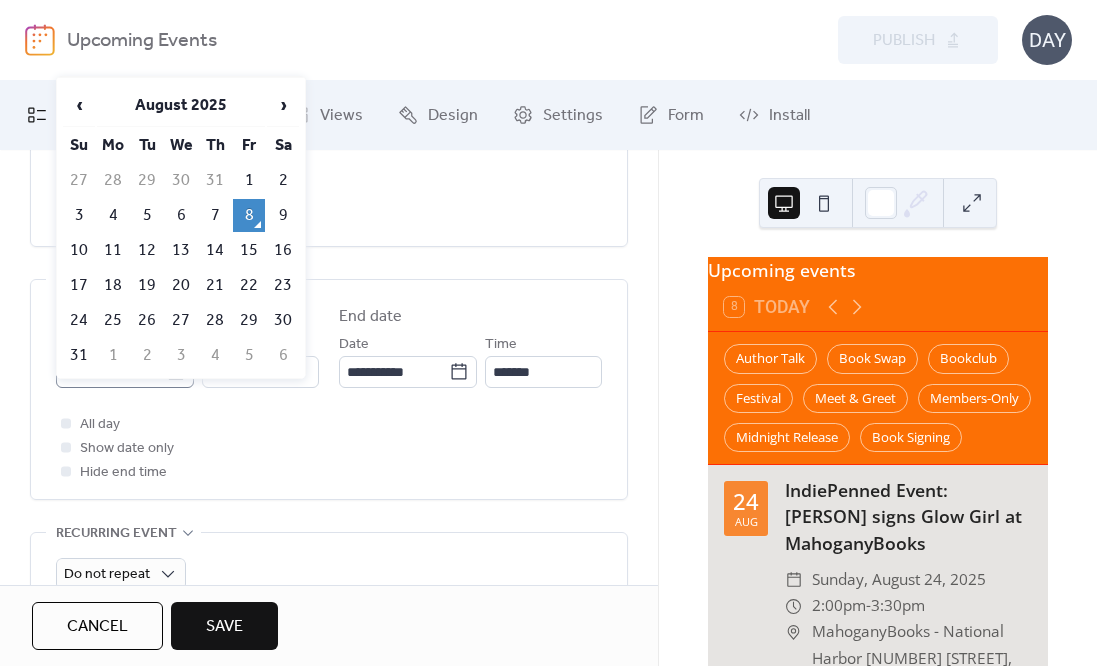 click 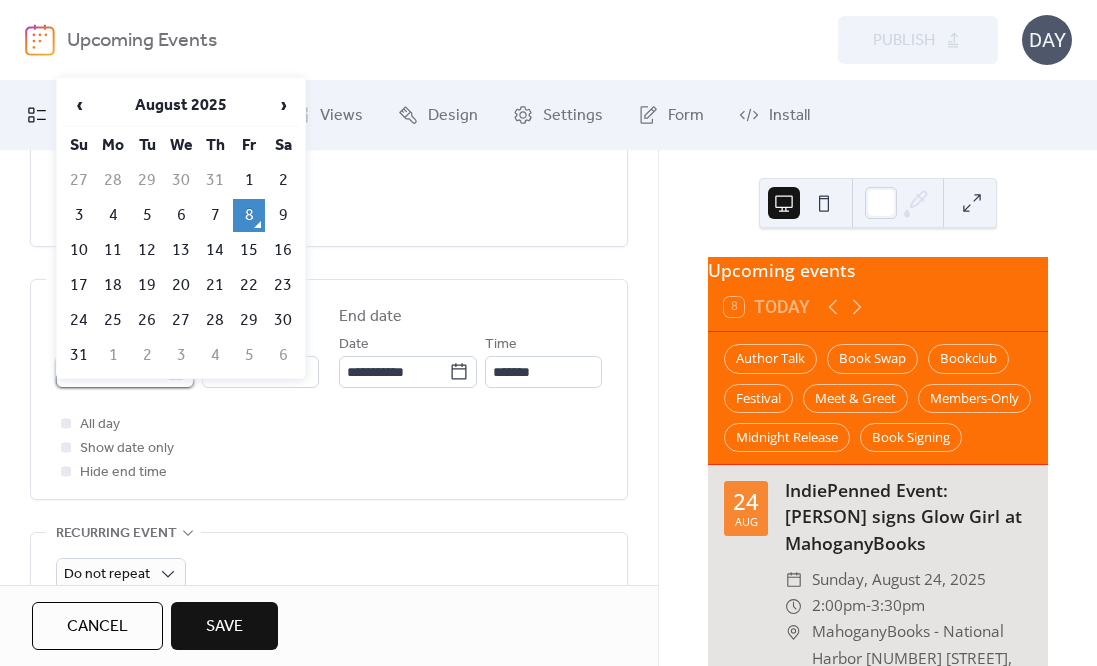 click on "**********" at bounding box center [111, 372] 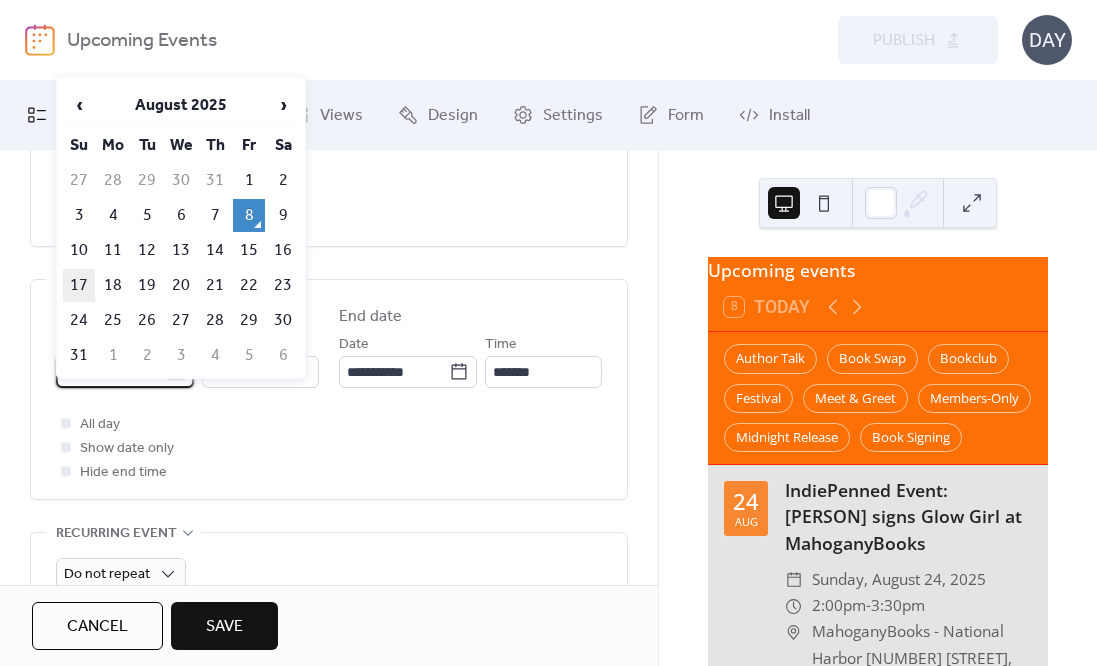 click on "17" at bounding box center (79, 285) 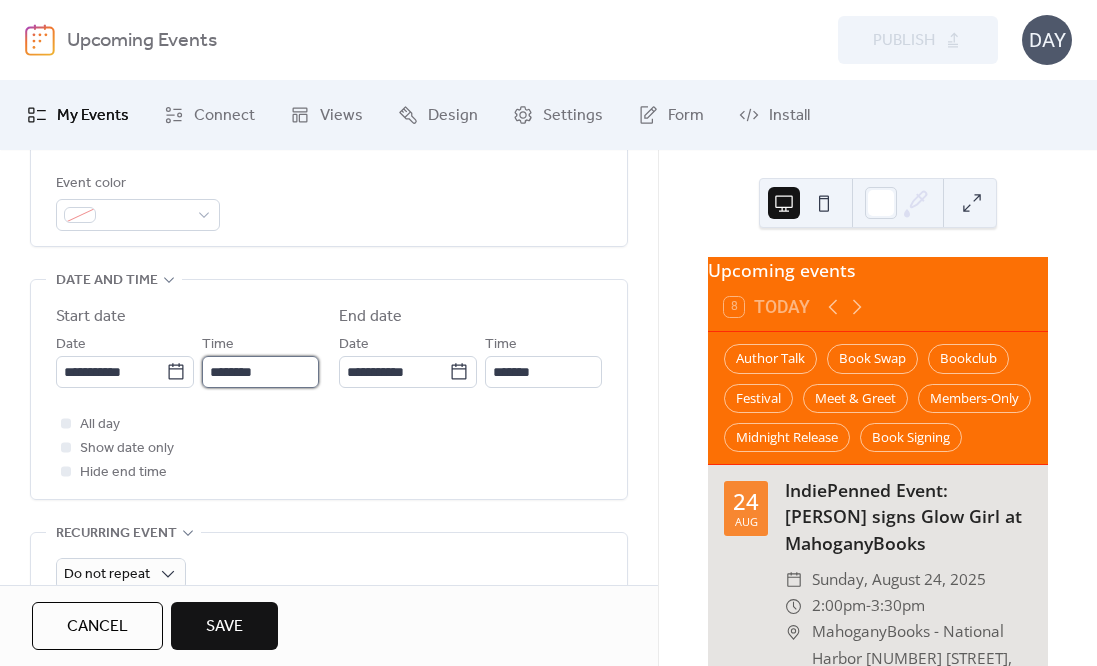 click on "********" at bounding box center [260, 372] 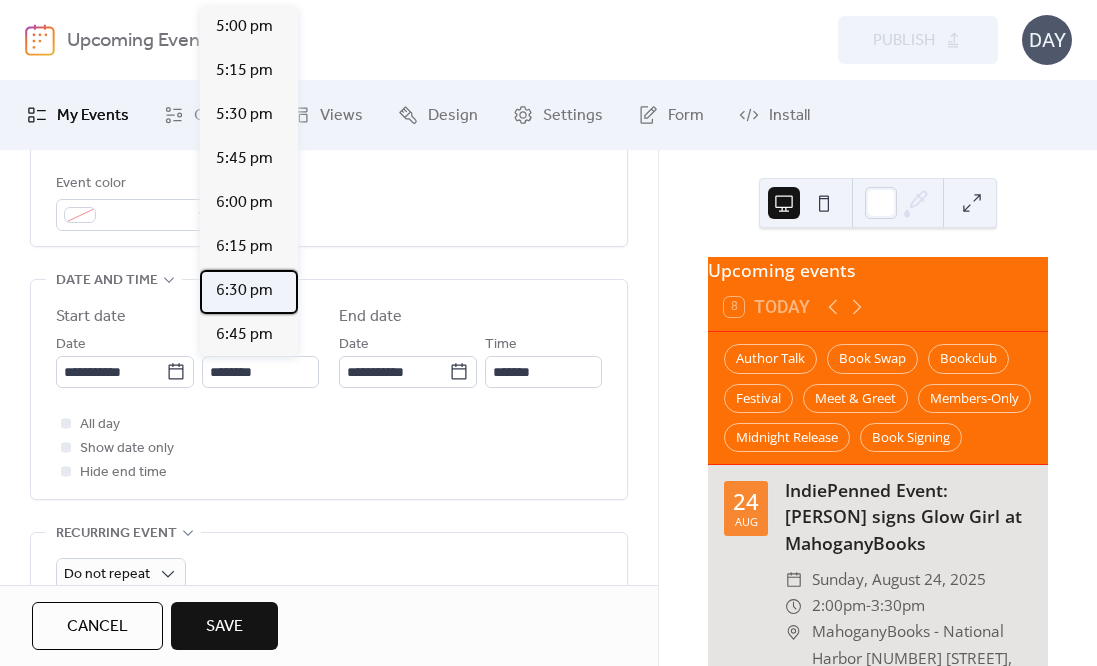 click on "6:30 pm" at bounding box center (244, 291) 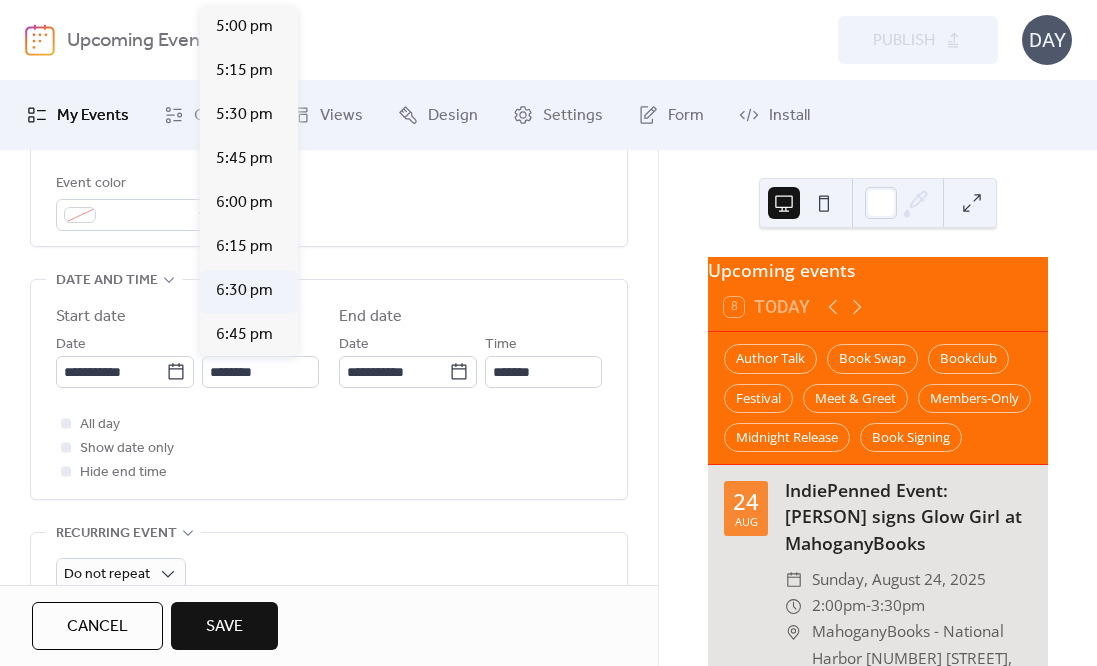 type on "*******" 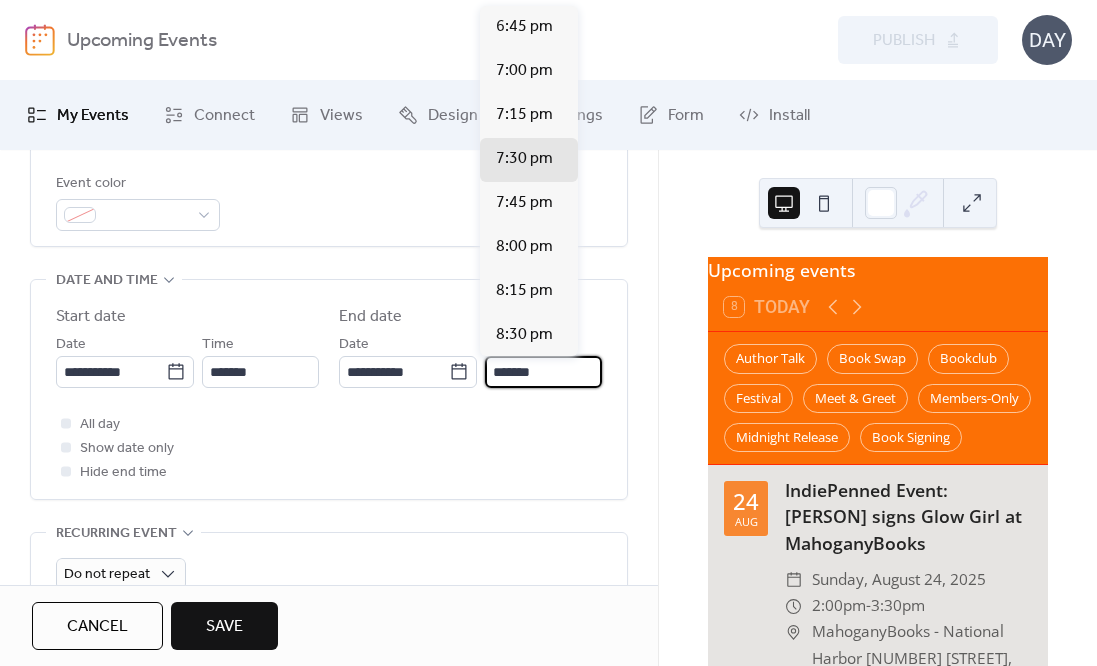 click on "*******" at bounding box center (543, 372) 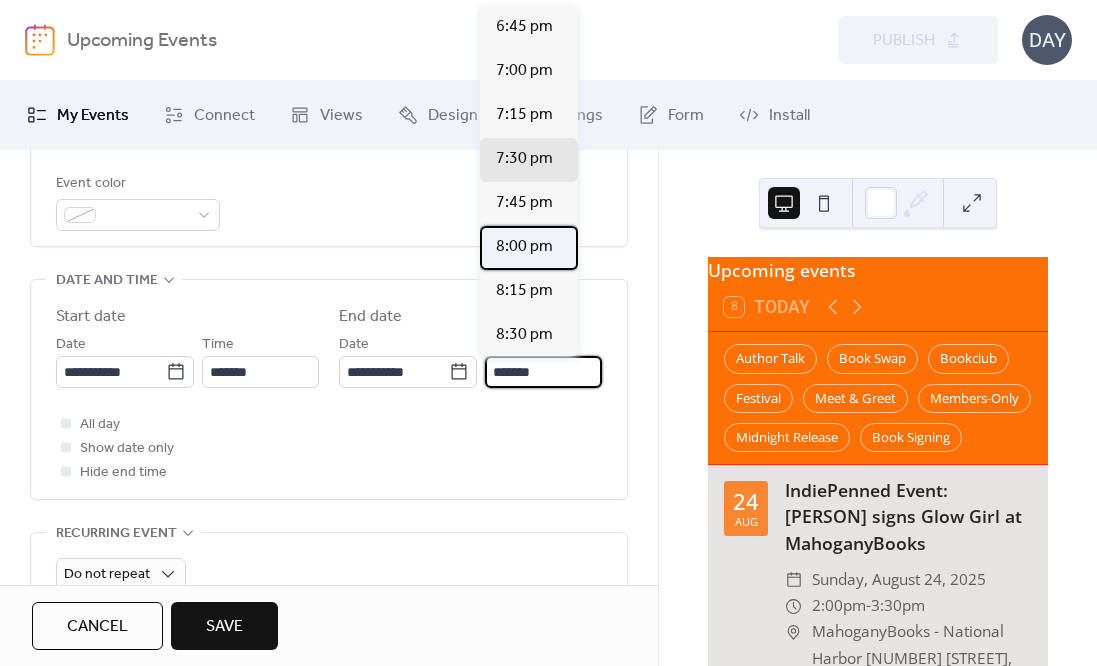 click on "8:00 pm" at bounding box center (524, 247) 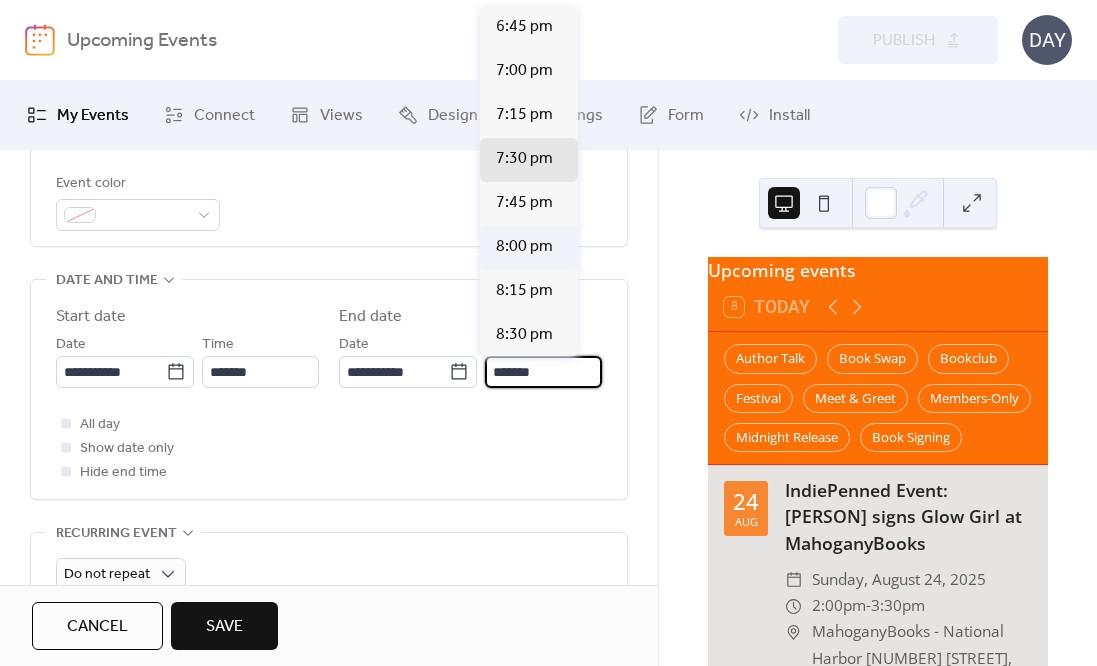 type on "*******" 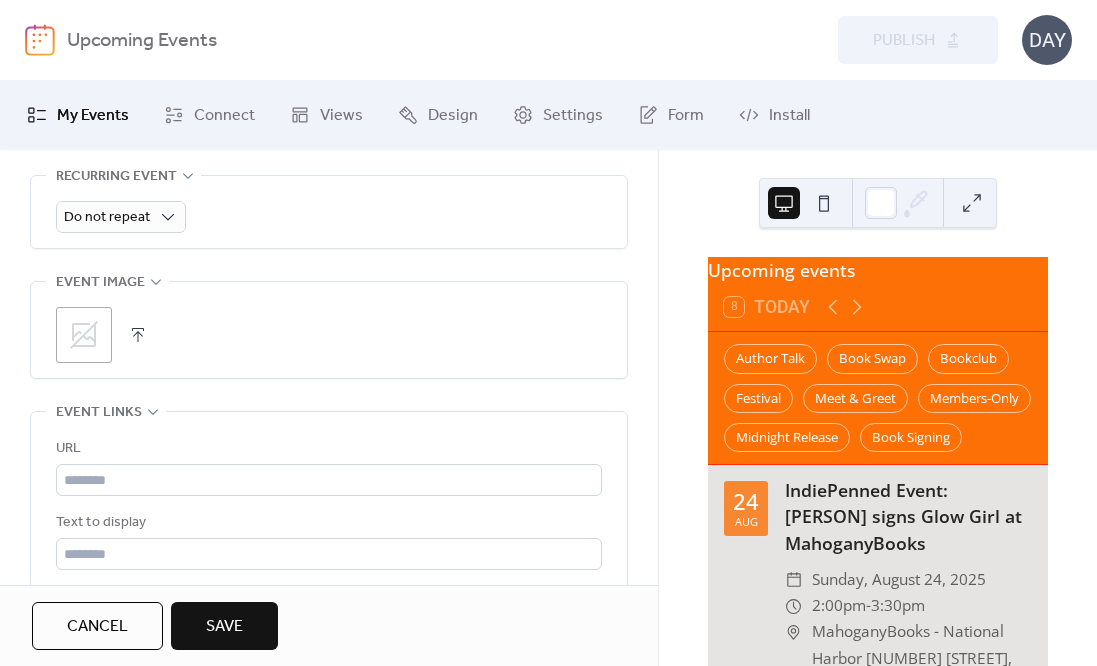 click at bounding box center [138, 335] 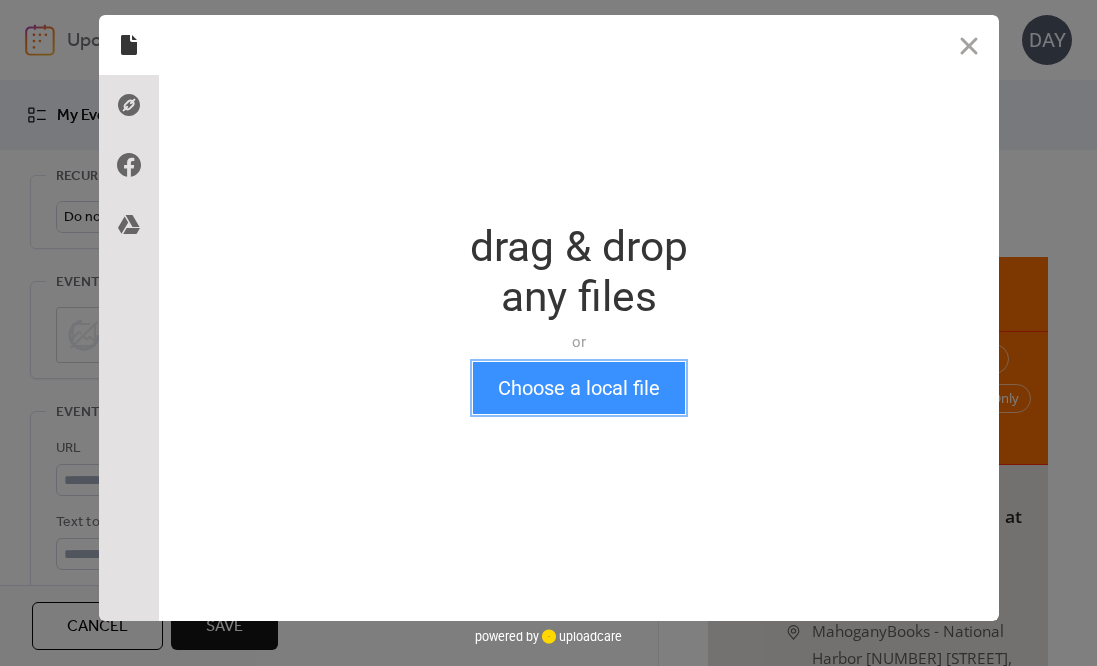 click on "Choose a local file" at bounding box center (579, 388) 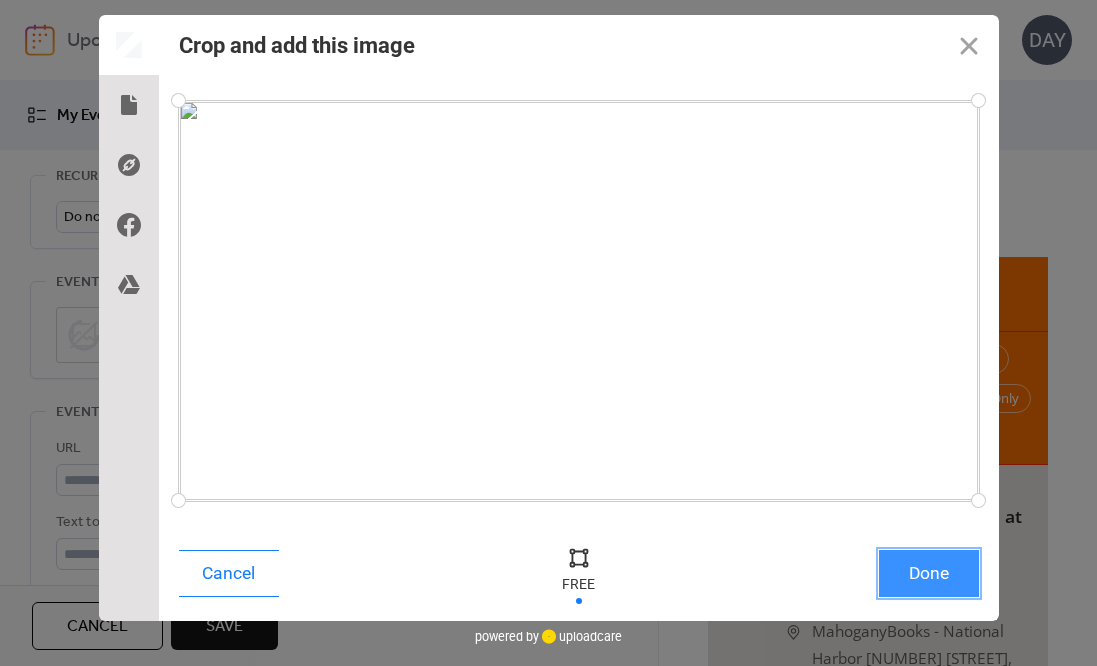 click on "Done" at bounding box center (929, 573) 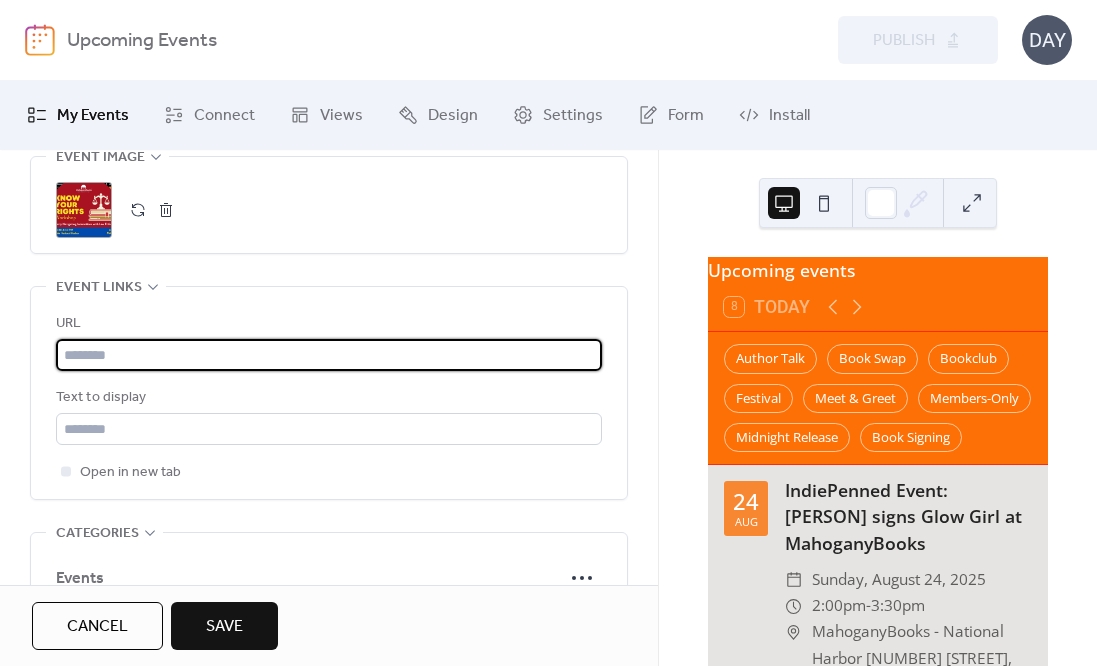 click at bounding box center (329, 355) 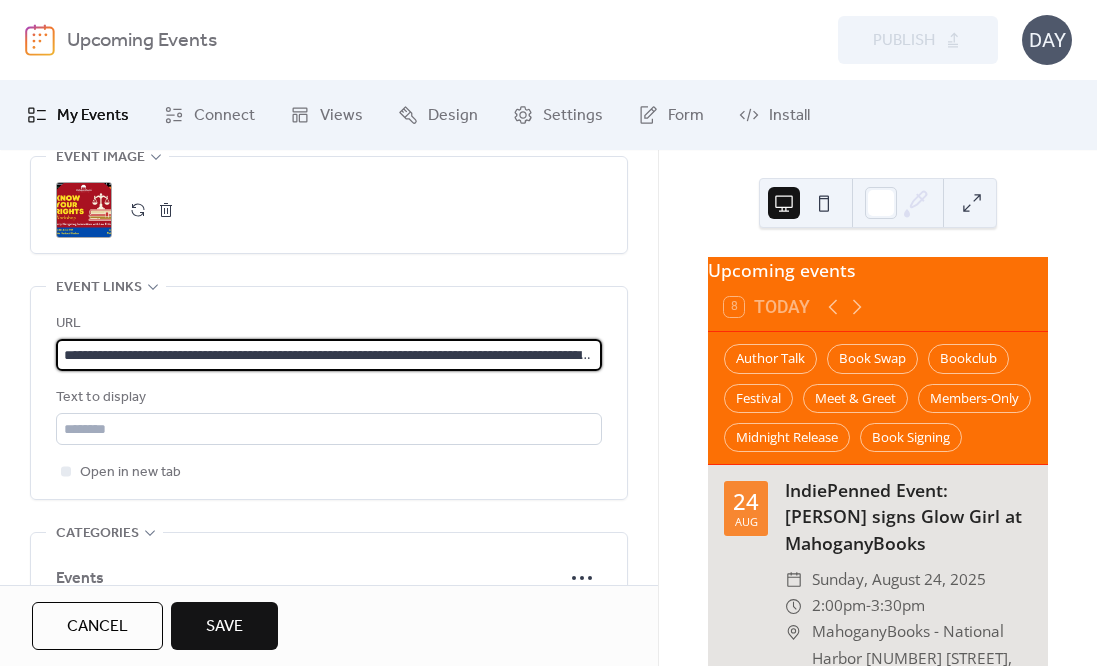 scroll, scrollTop: 0, scrollLeft: 308, axis: horizontal 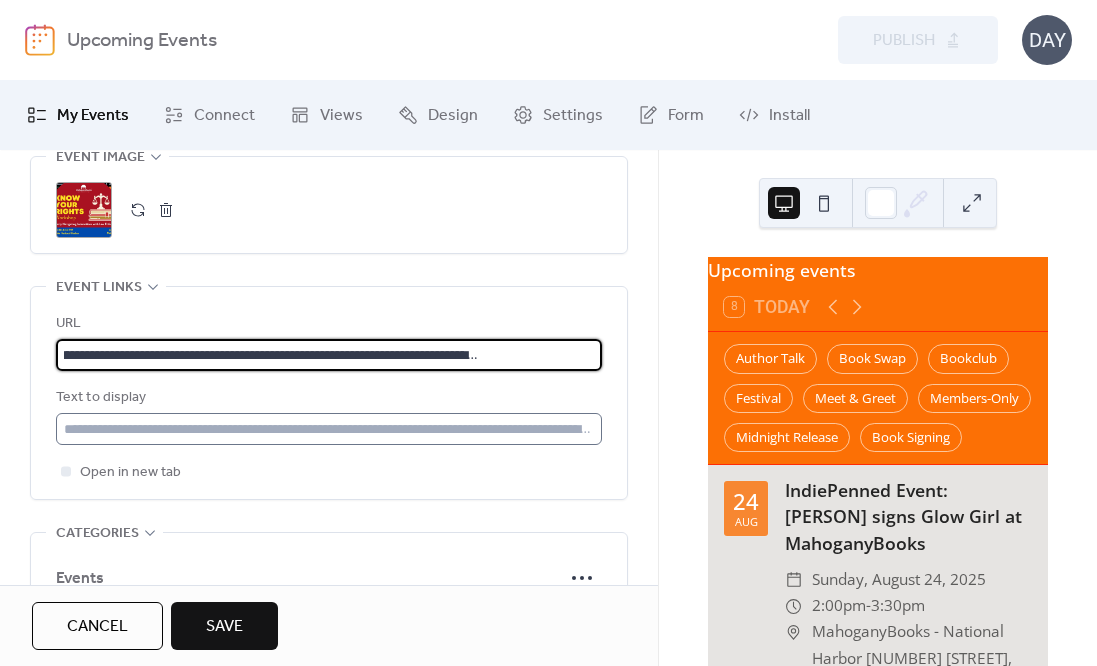 type on "**********" 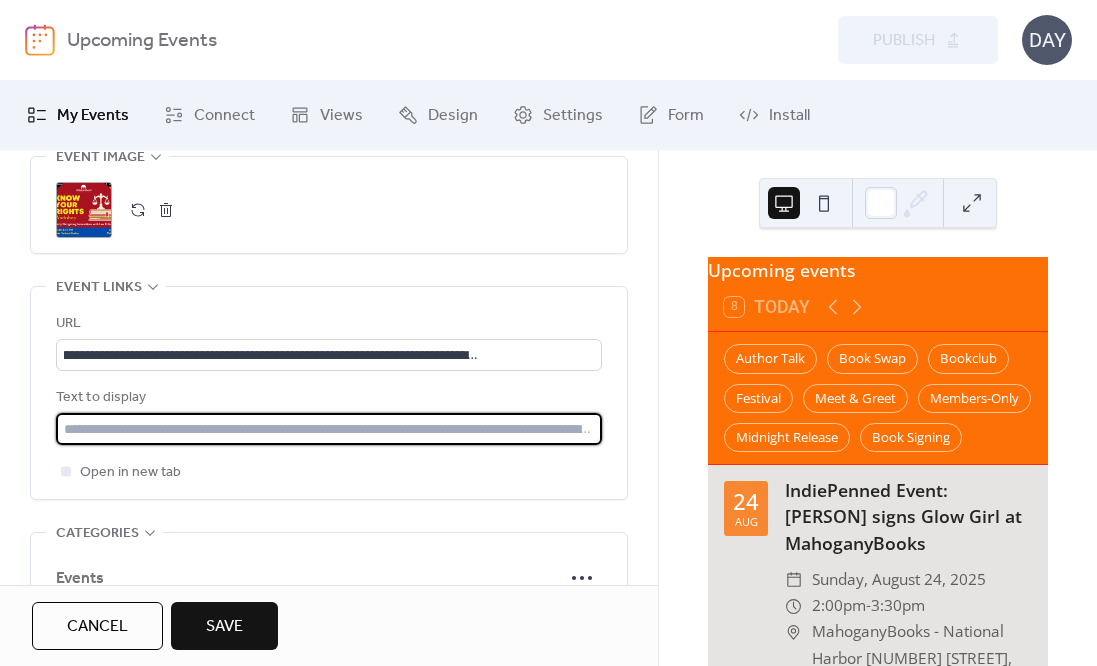 scroll, scrollTop: 0, scrollLeft: 0, axis: both 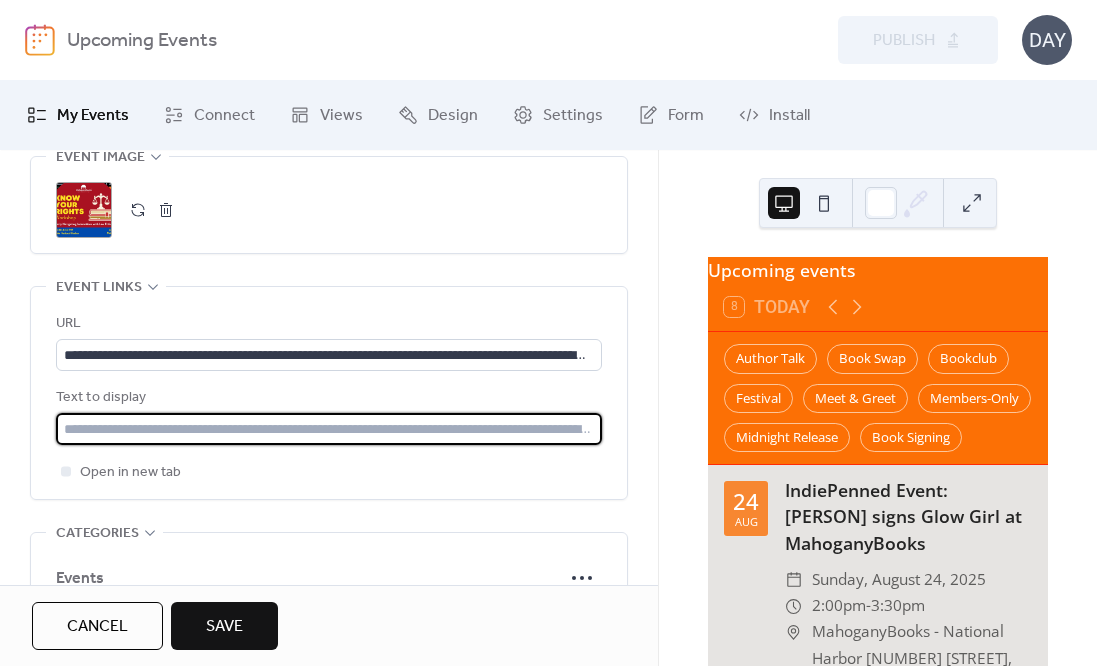 click at bounding box center [329, 429] 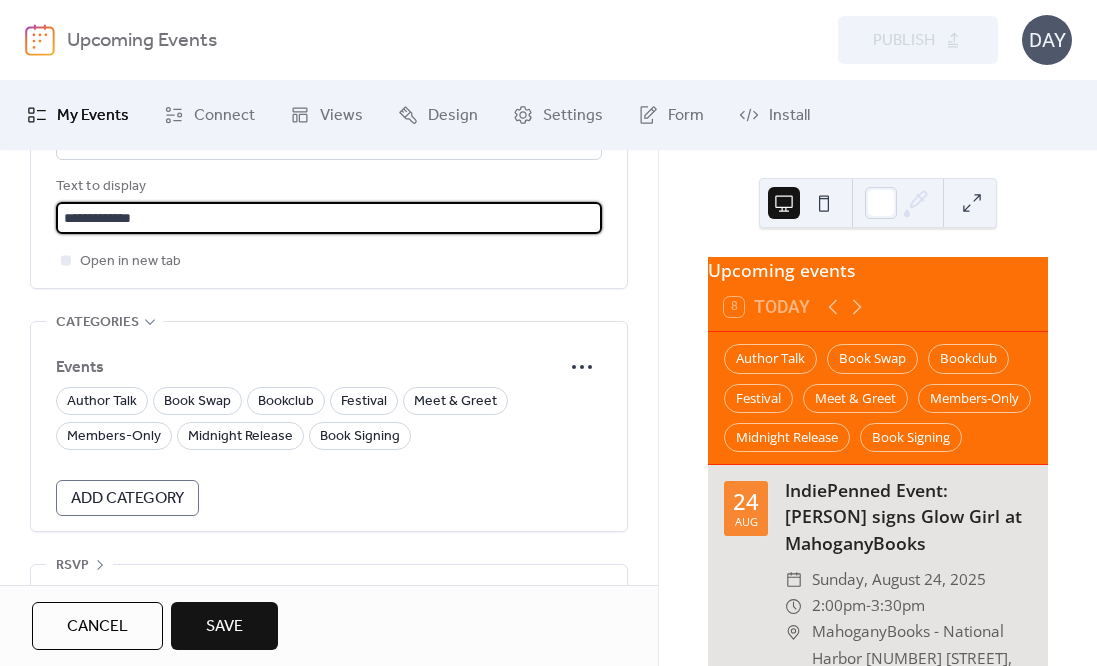 scroll, scrollTop: 1270, scrollLeft: 0, axis: vertical 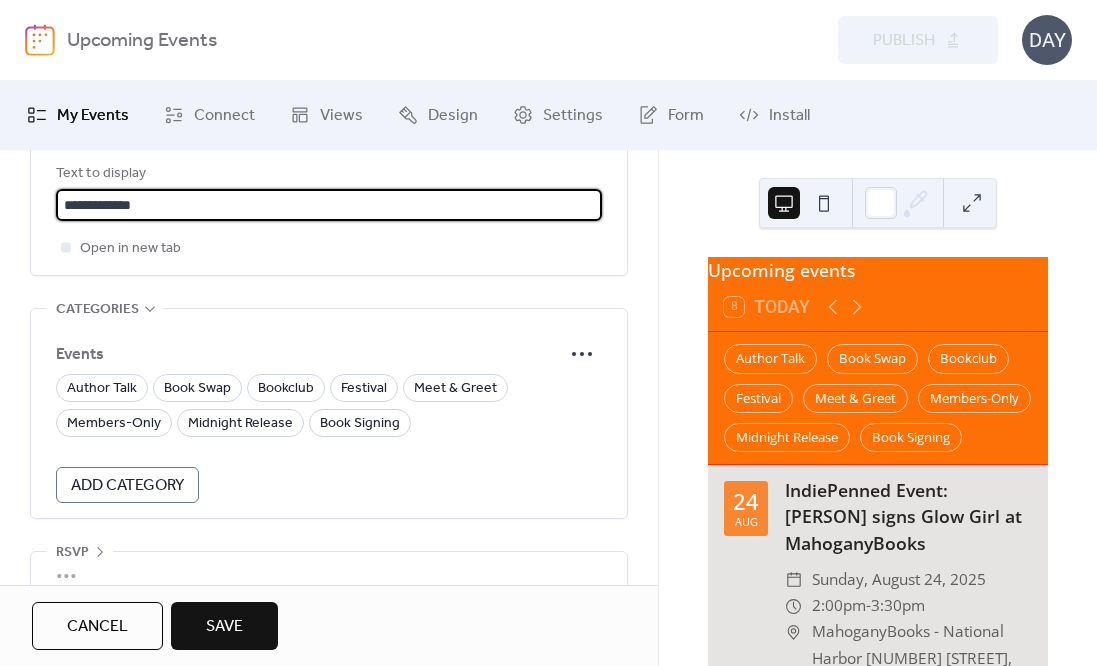 type on "**********" 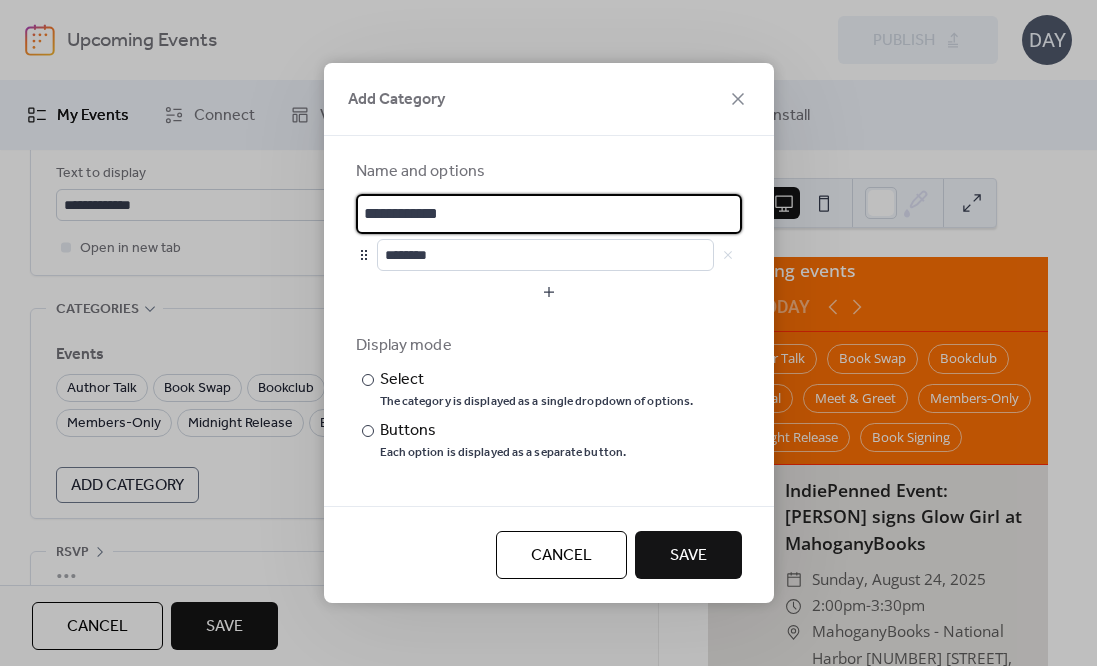 click on "**********" at bounding box center (549, 214) 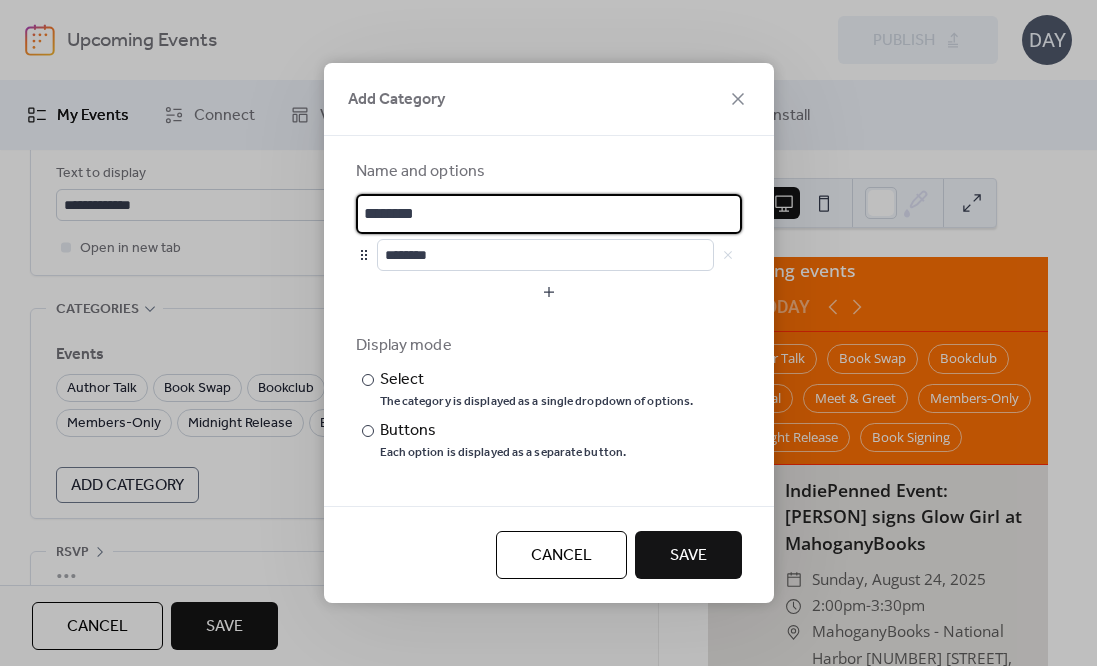 type on "********" 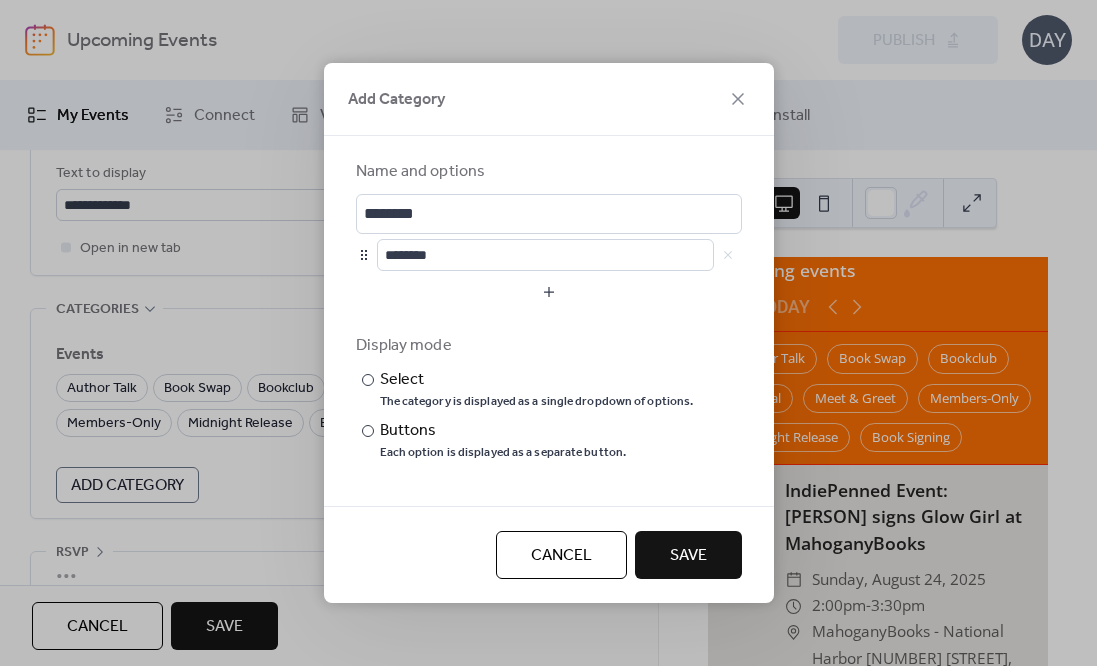 click on "Save" at bounding box center (688, 556) 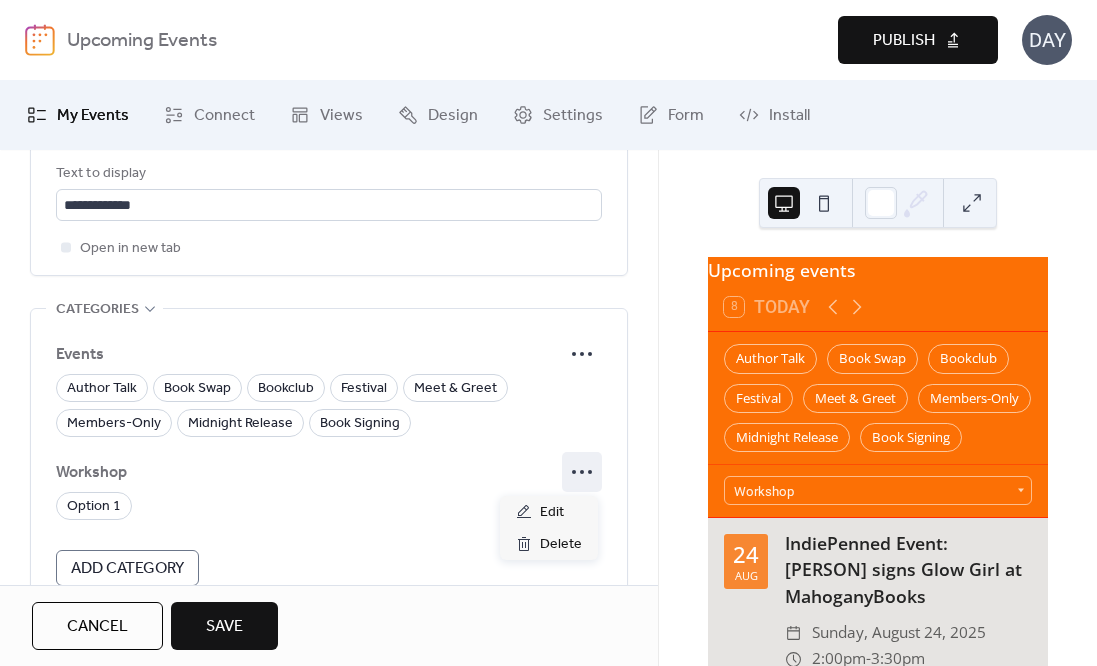 click 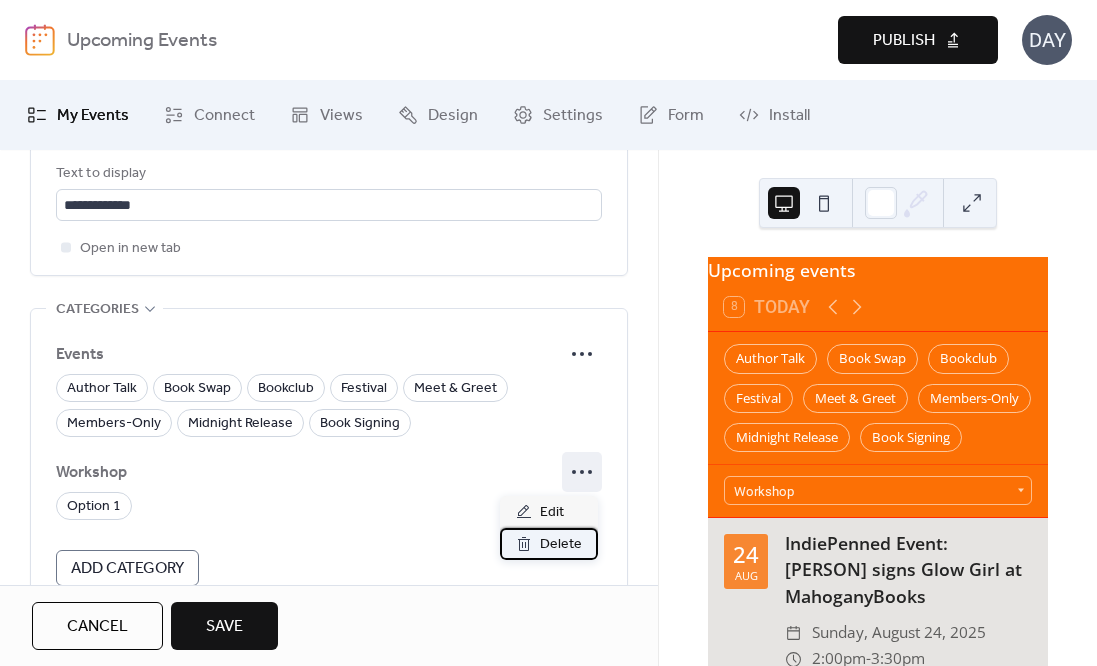 click on "Delete" at bounding box center (561, 545) 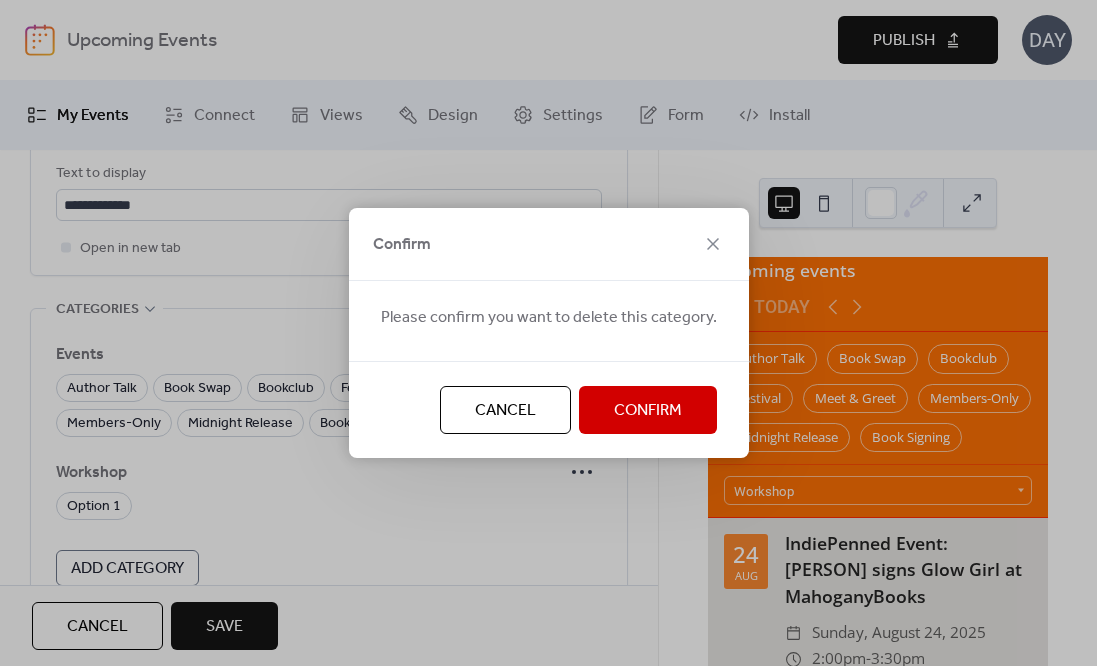 click on "Confirm" at bounding box center (648, 411) 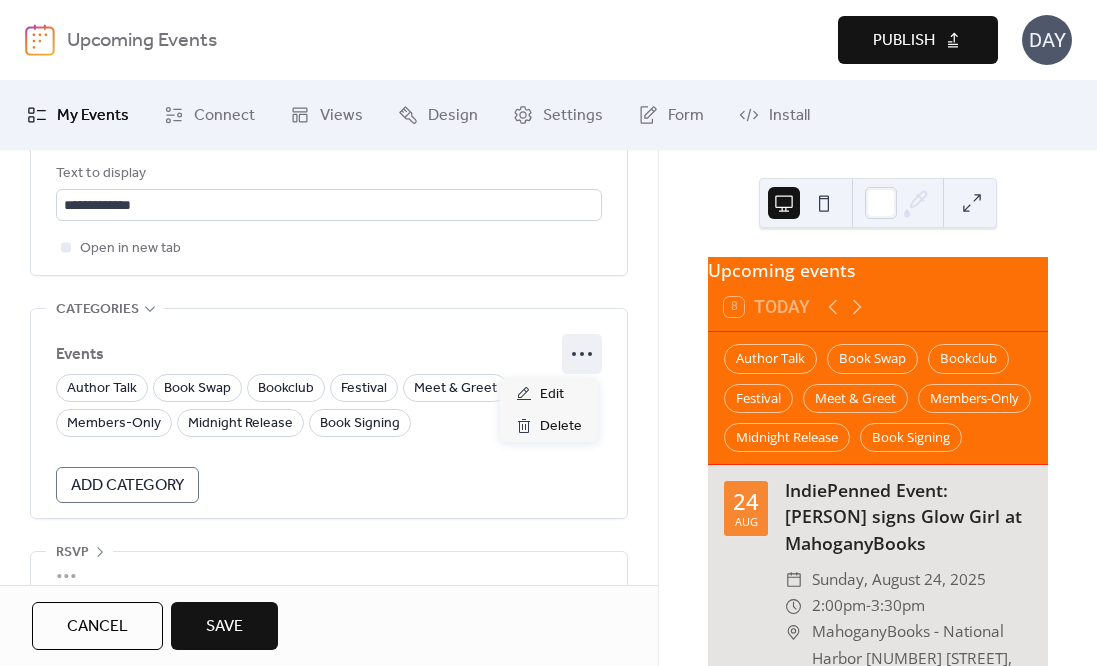 click 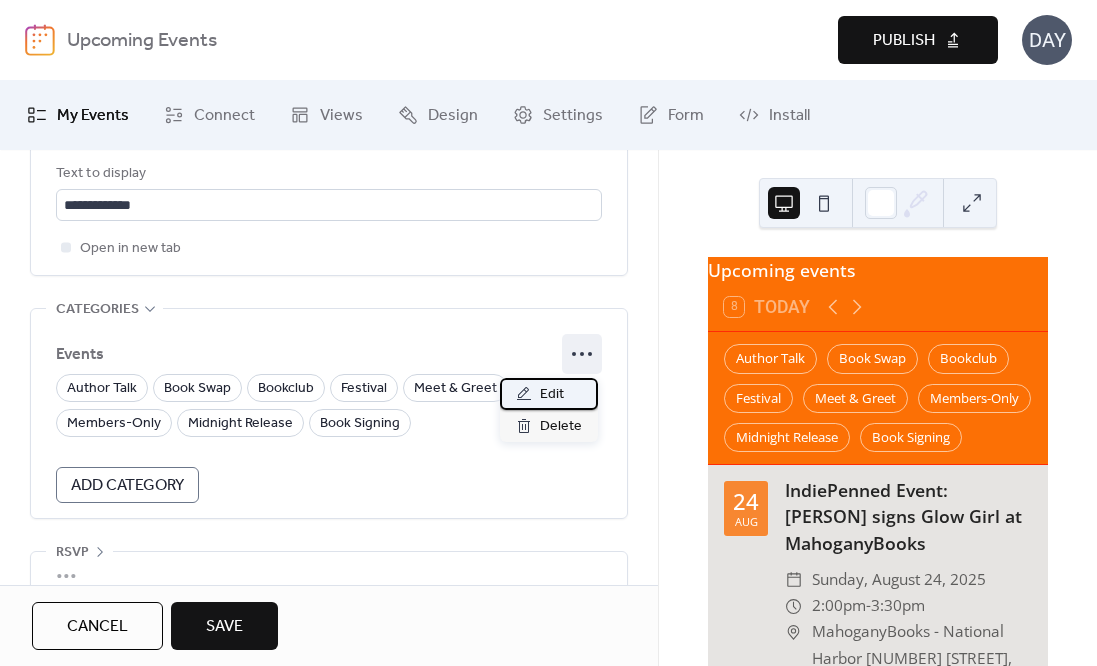 click on "Edit" at bounding box center (552, 395) 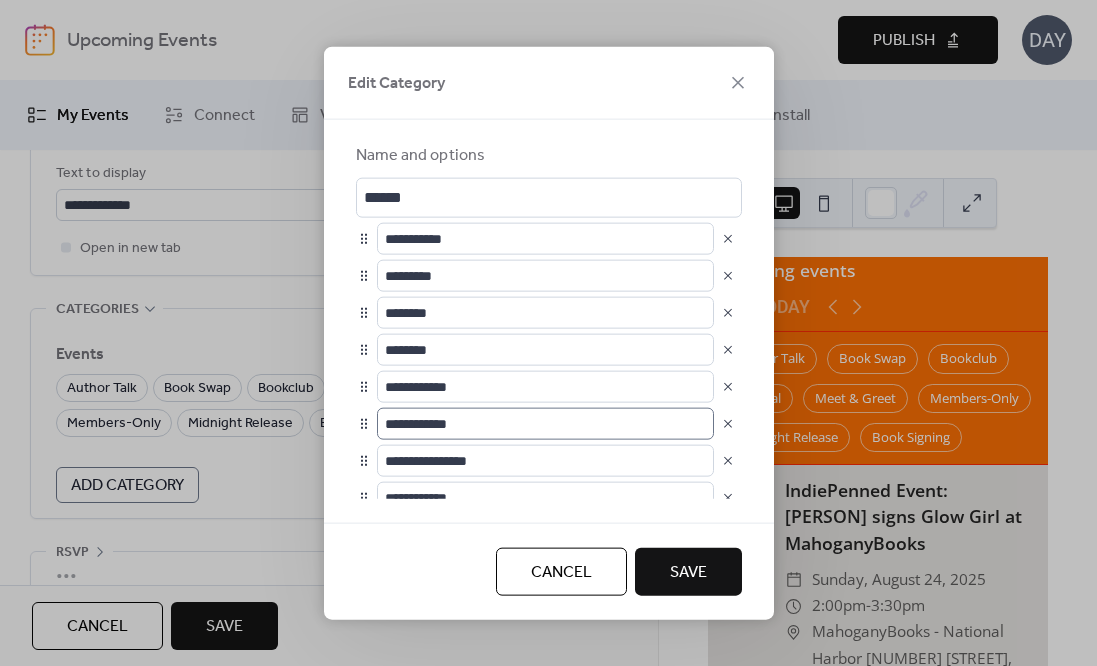 scroll, scrollTop: 1, scrollLeft: 0, axis: vertical 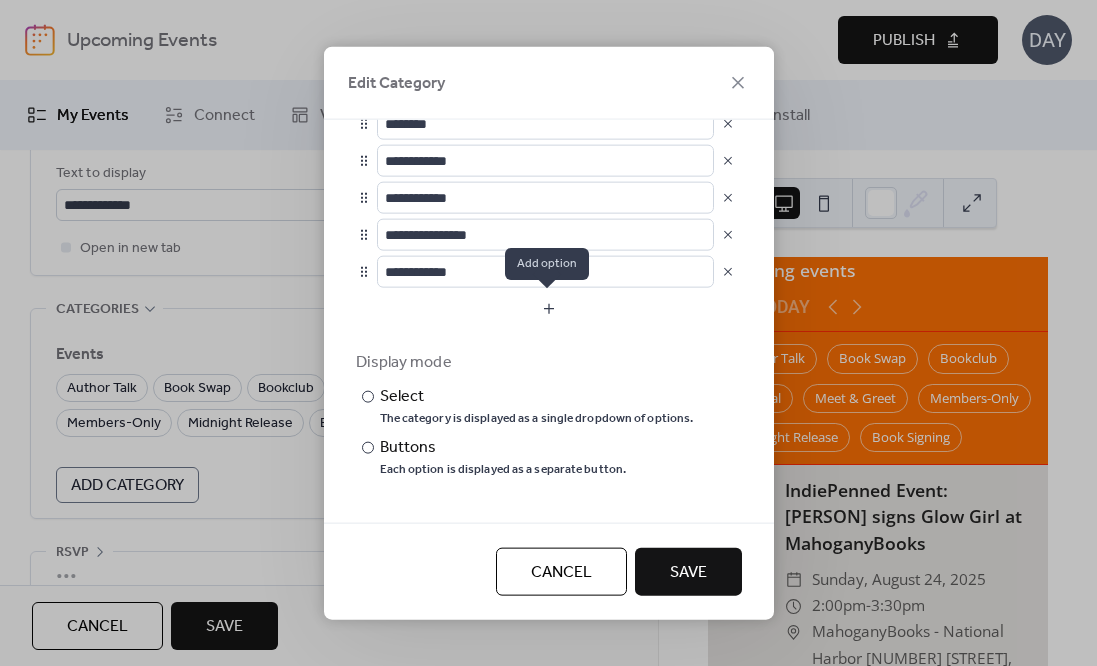 click at bounding box center [549, 309] 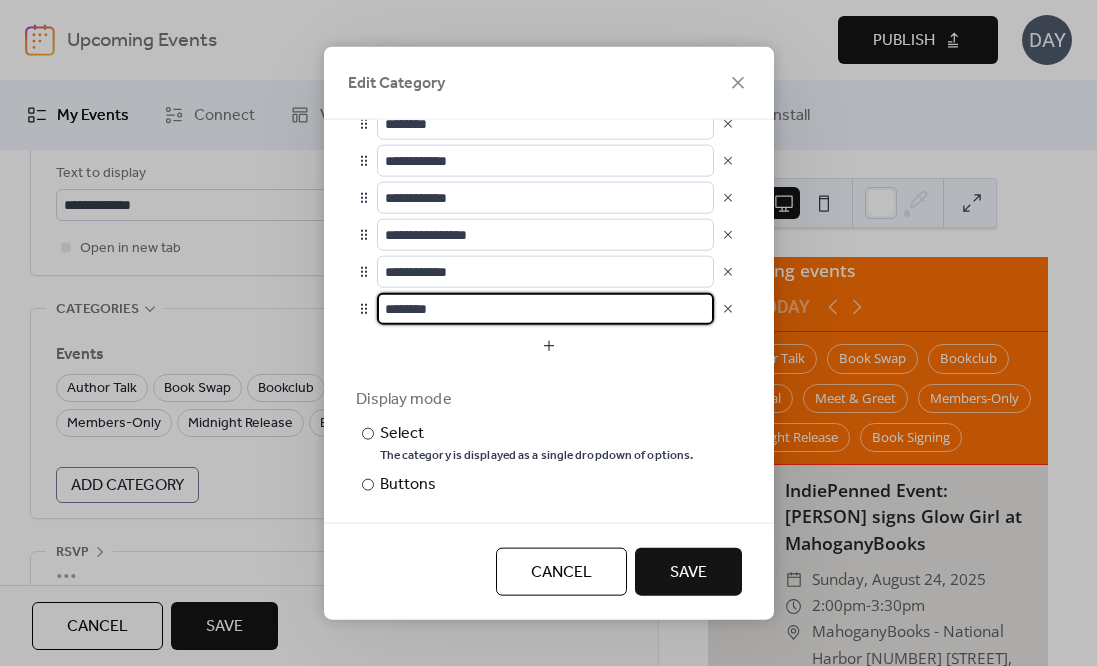 click on "********" at bounding box center (545, 309) 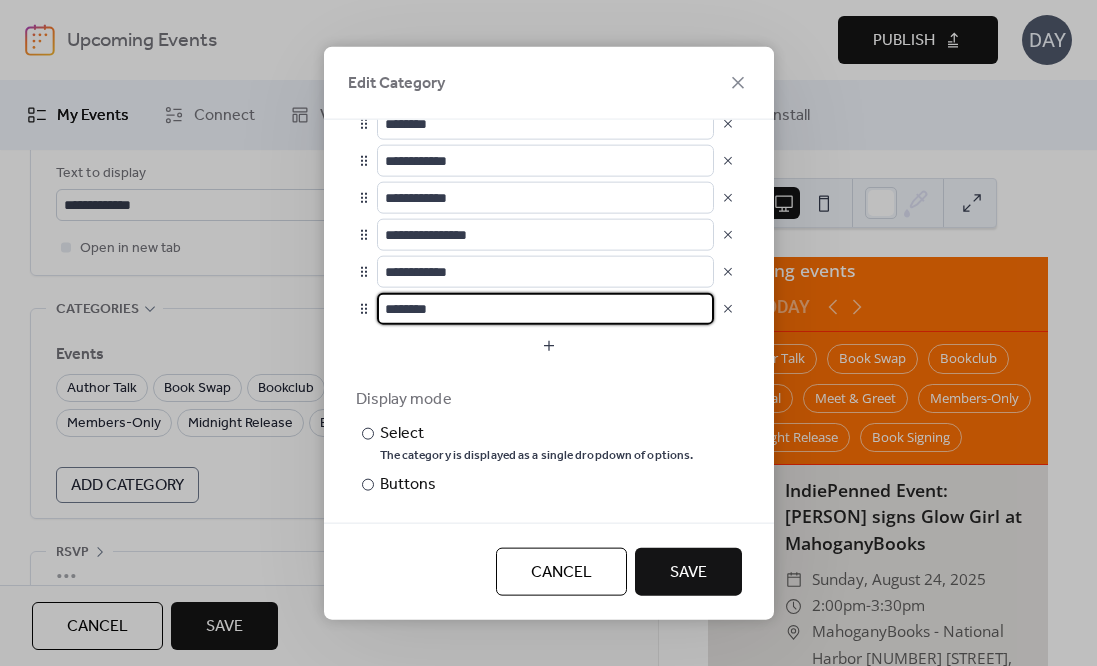 type on "********" 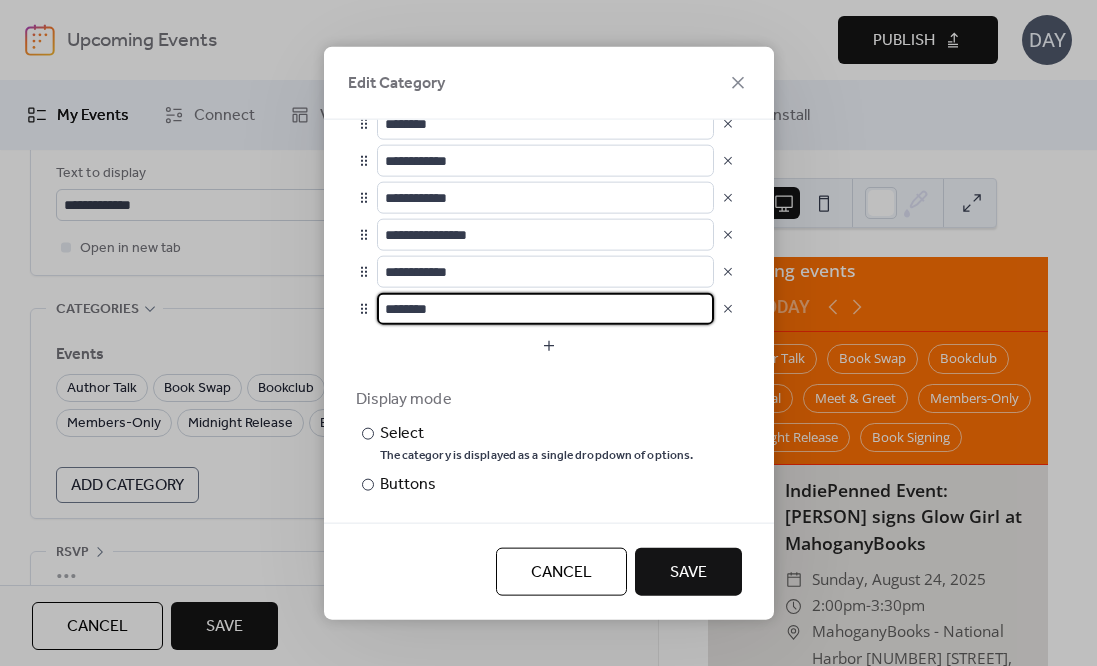 click on "Save" at bounding box center (688, 571) 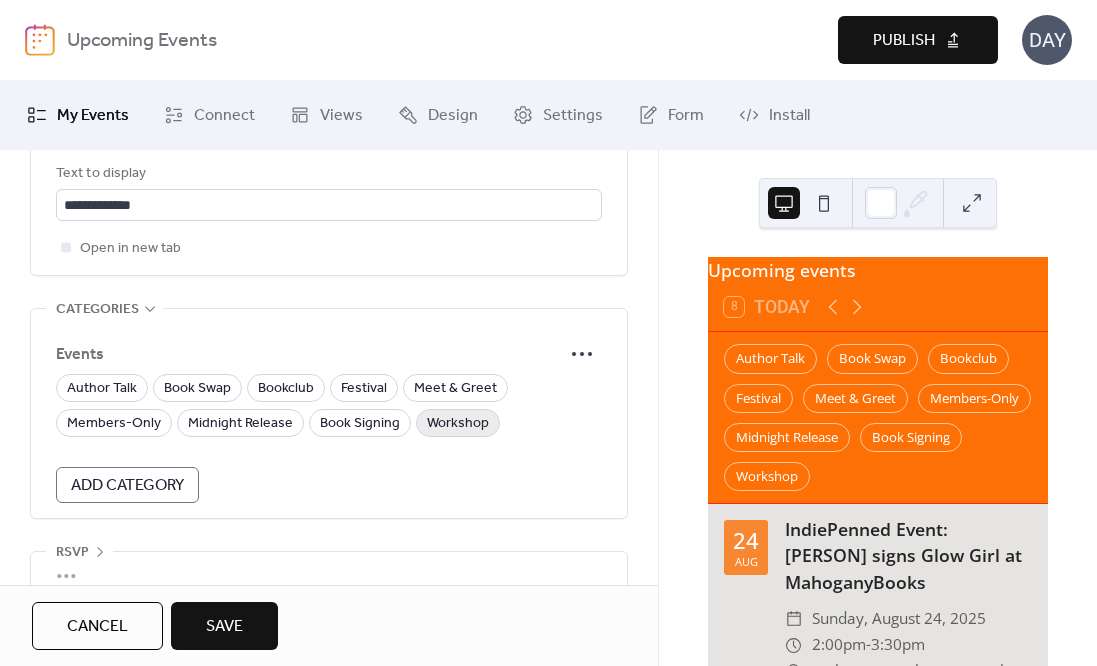 click on "Workshop" at bounding box center (458, 424) 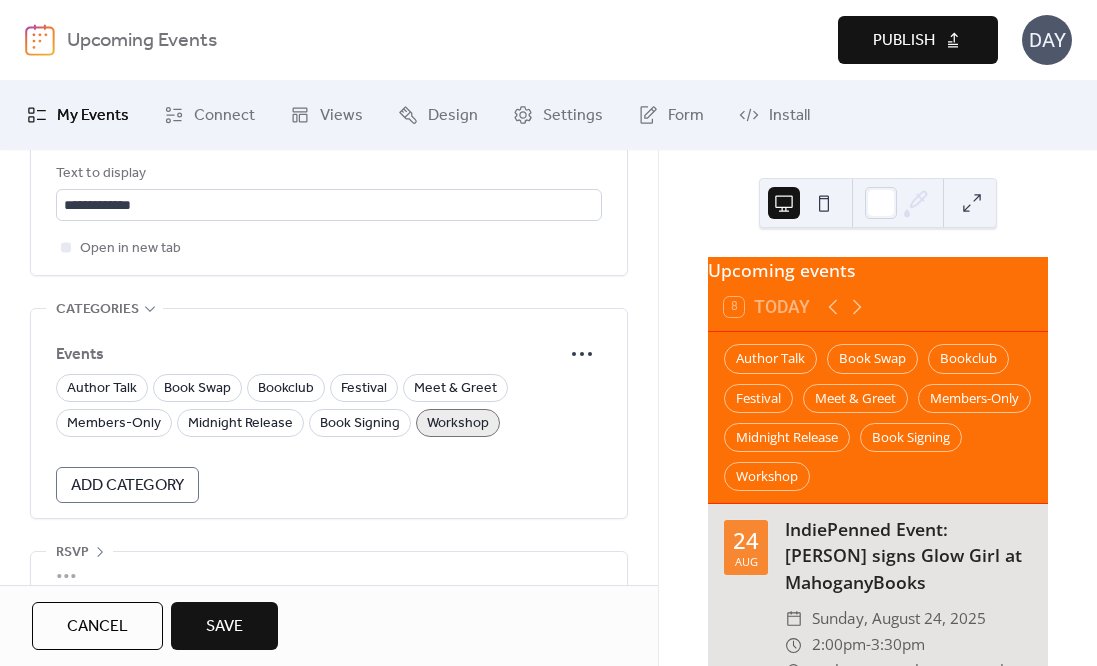 scroll, scrollTop: 1302, scrollLeft: 0, axis: vertical 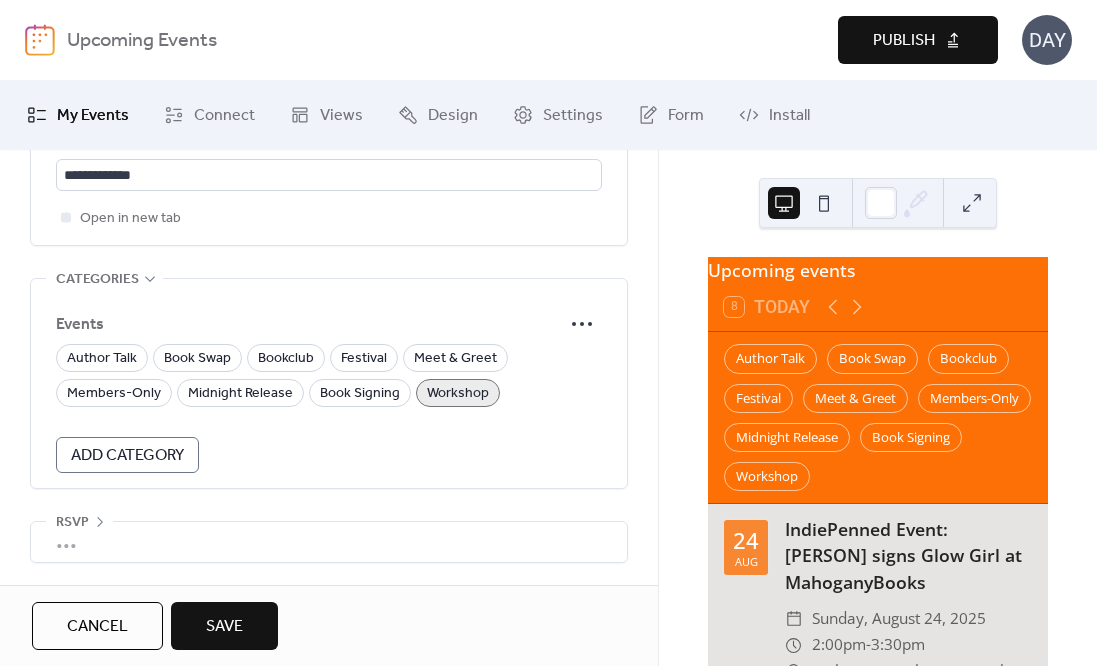 click on "•••" at bounding box center [329, 542] 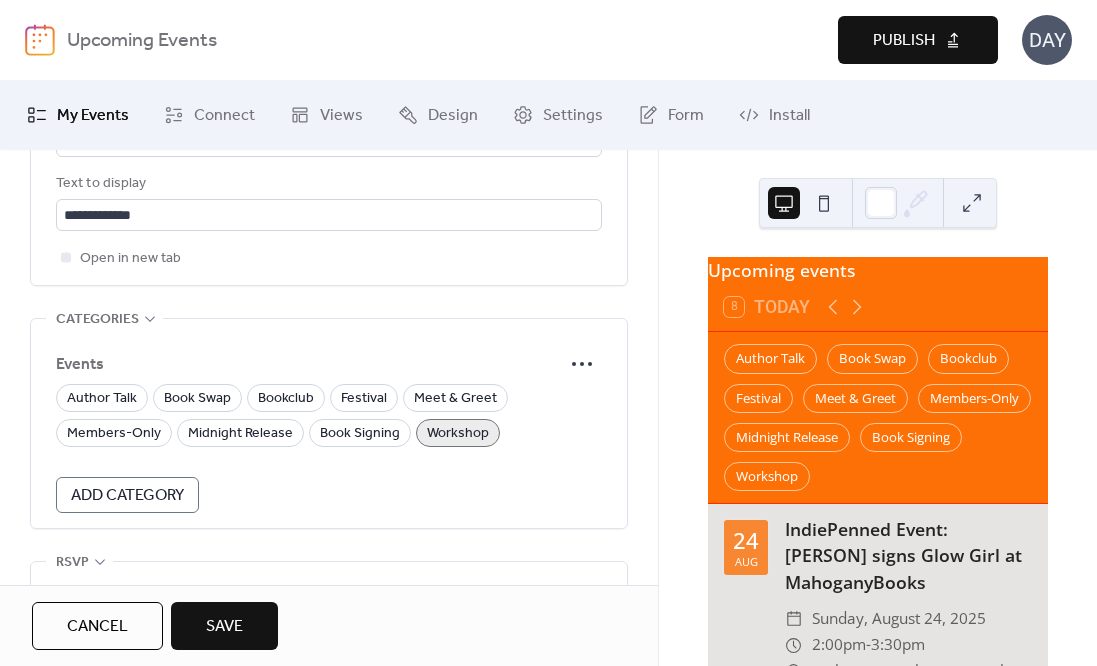 scroll, scrollTop: 1374, scrollLeft: 0, axis: vertical 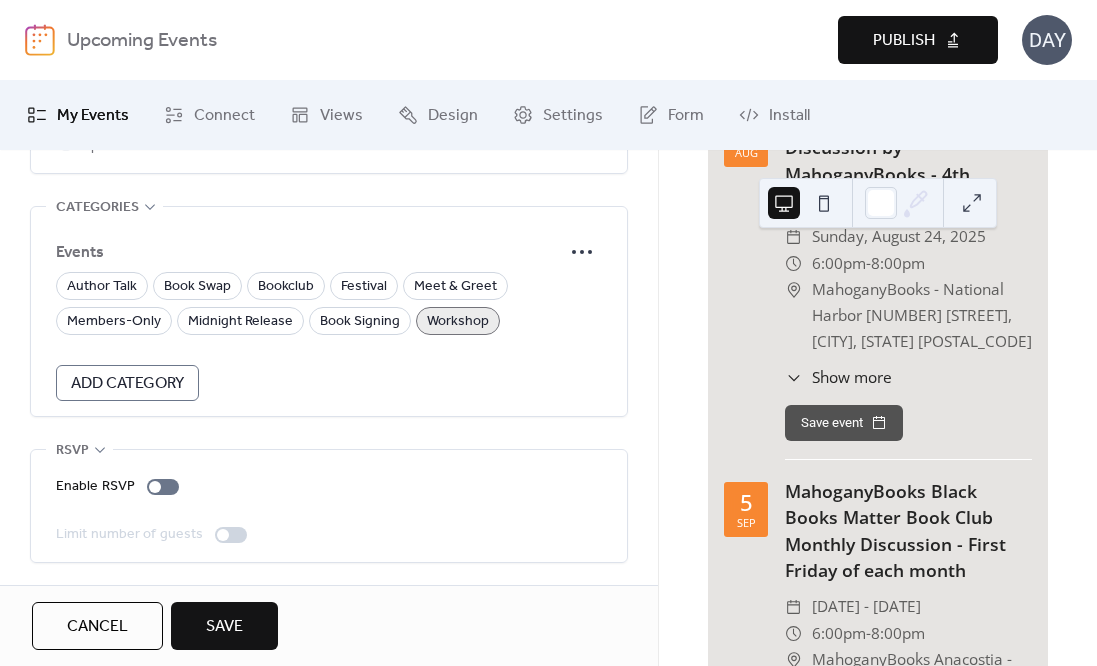 click on "Save" at bounding box center [224, 627] 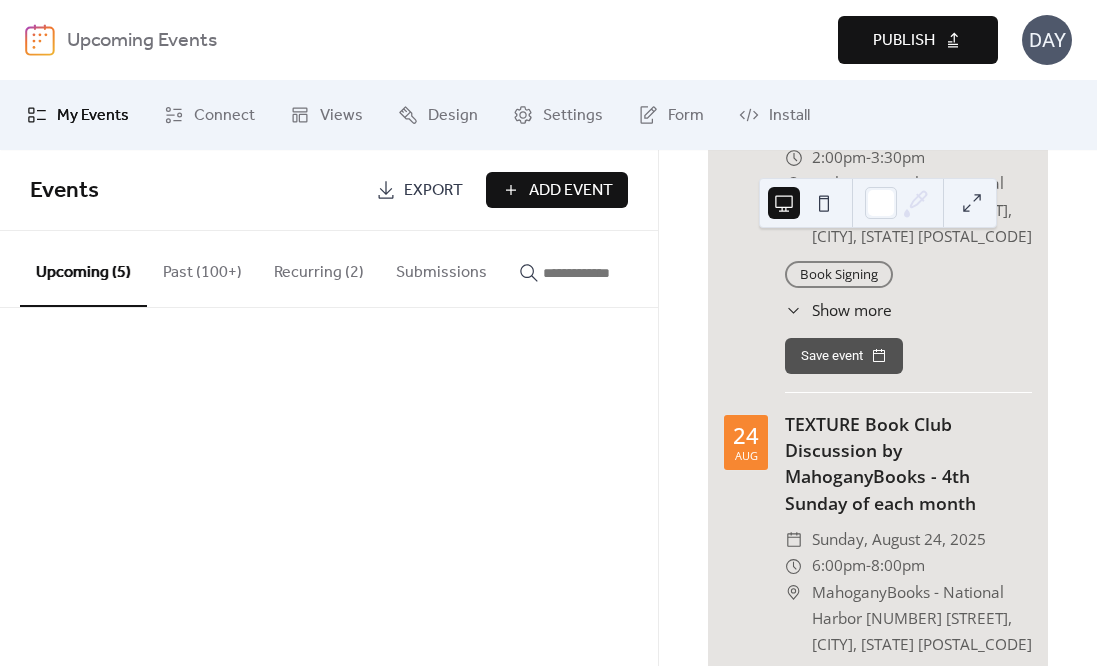 scroll, scrollTop: 1093, scrollLeft: 0, axis: vertical 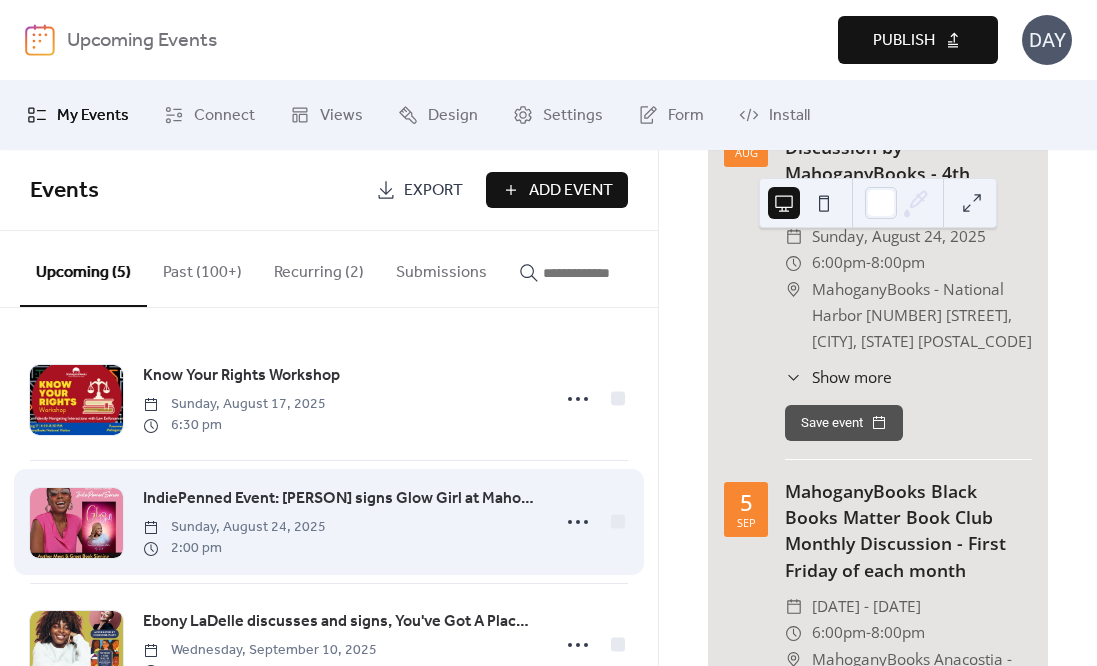 click on "IndiePenned Event: [PERSON] signs Glow Girl at MahoganyBooks" at bounding box center [340, 499] 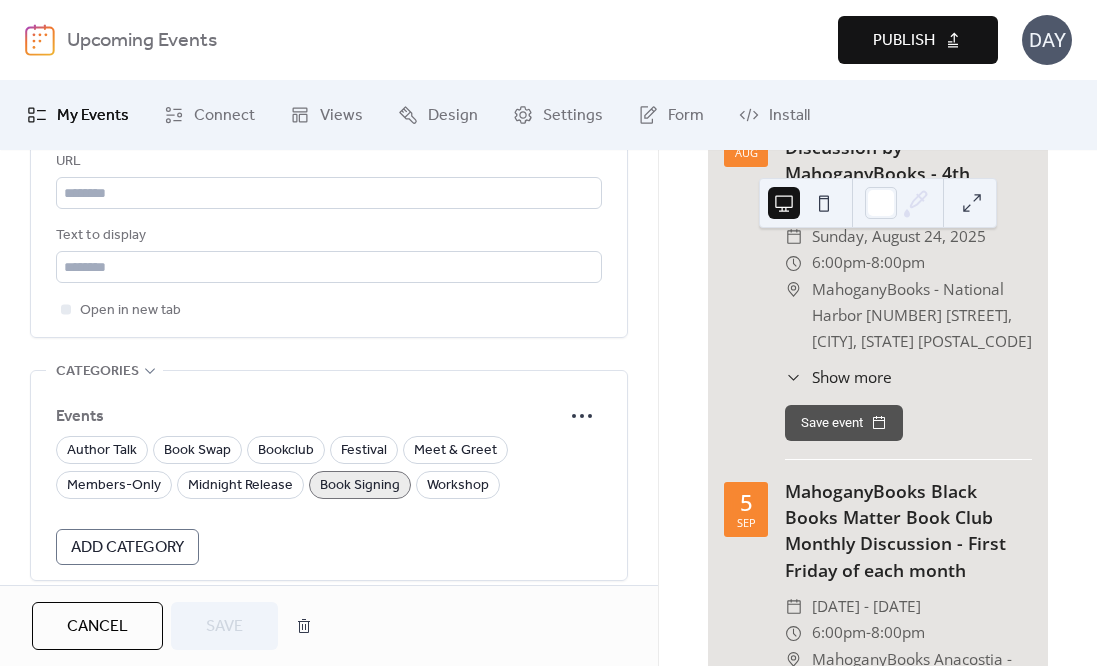 scroll, scrollTop: 1374, scrollLeft: 0, axis: vertical 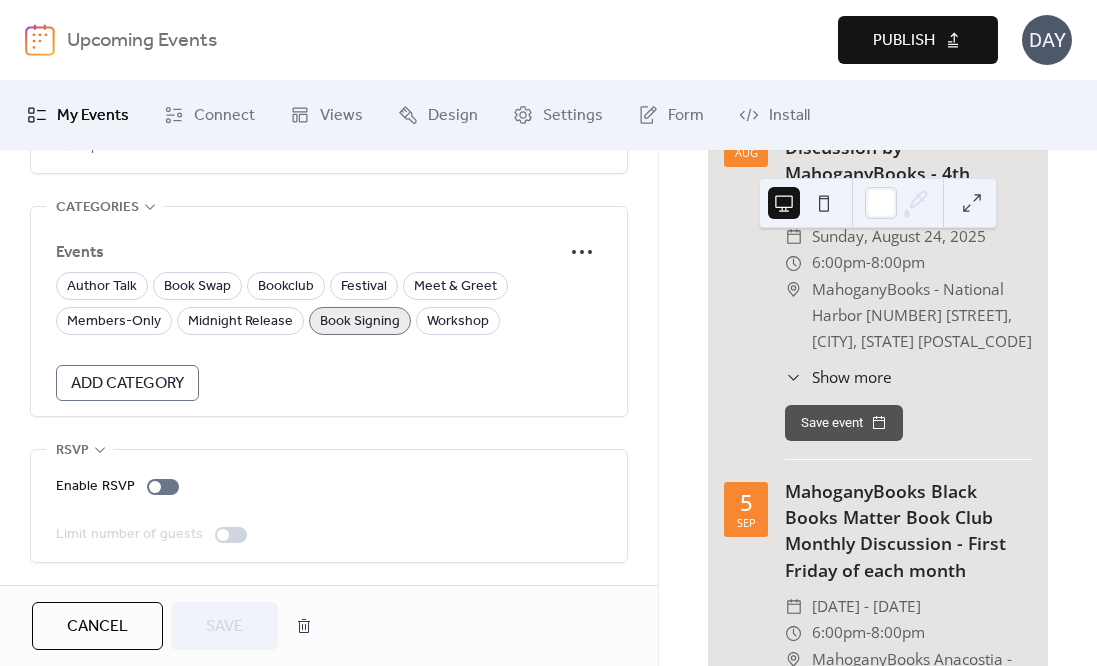 click on "Publish" at bounding box center [904, 41] 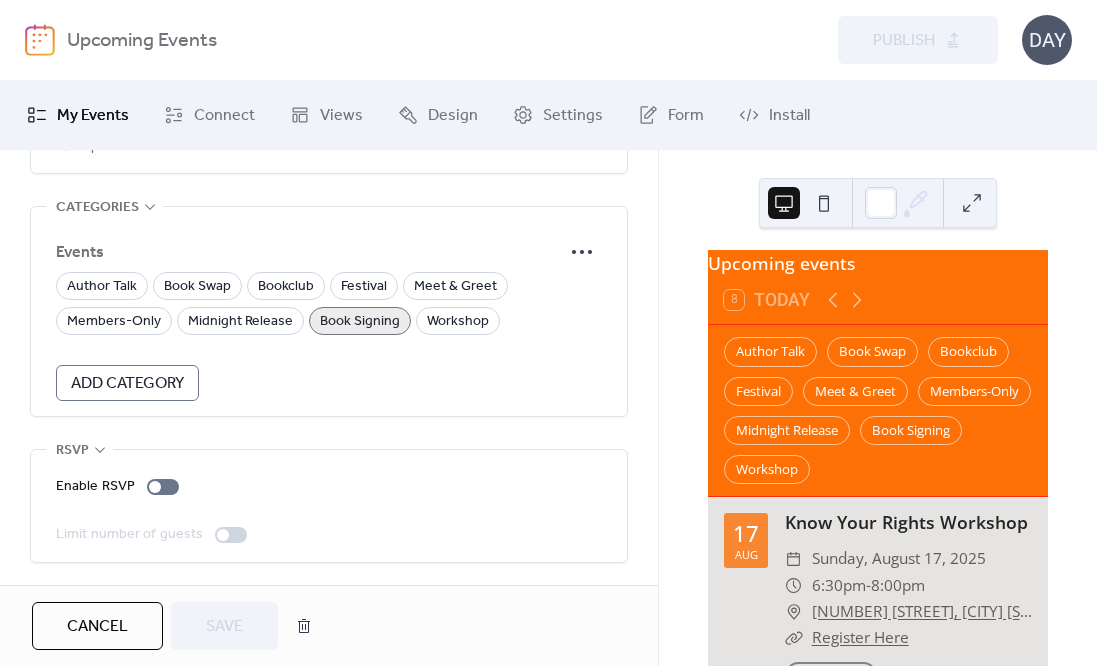 scroll, scrollTop: 0, scrollLeft: 0, axis: both 